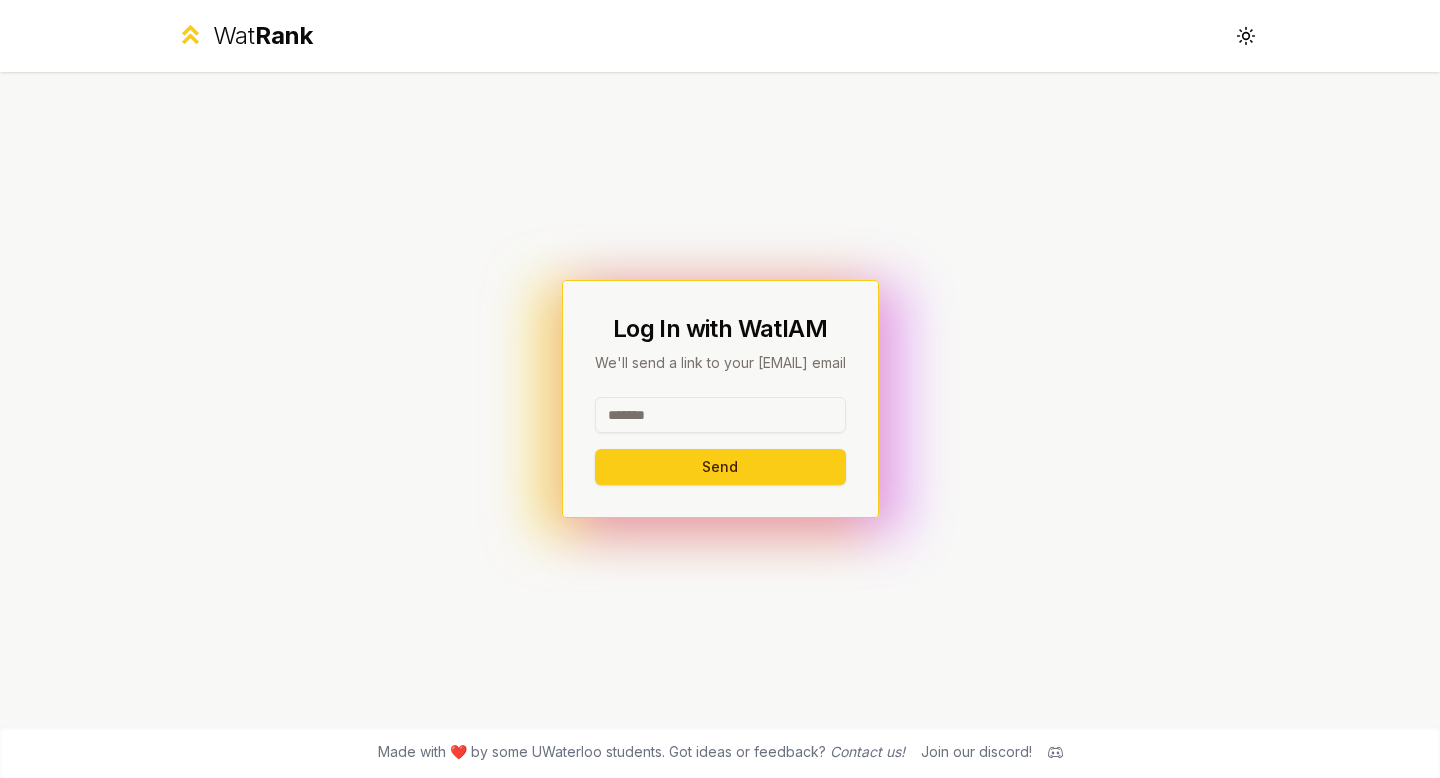 scroll, scrollTop: 0, scrollLeft: 0, axis: both 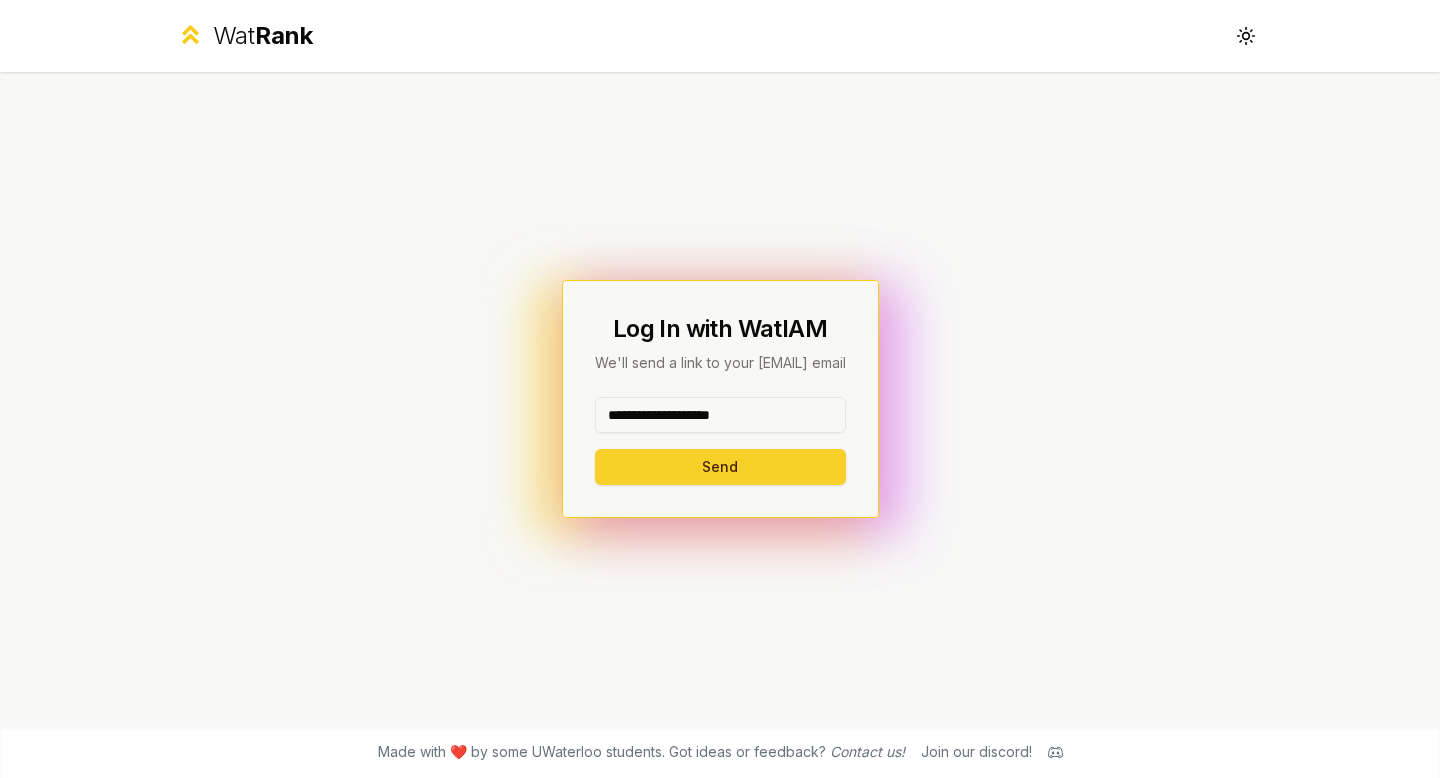 click on "Send" at bounding box center [720, 467] 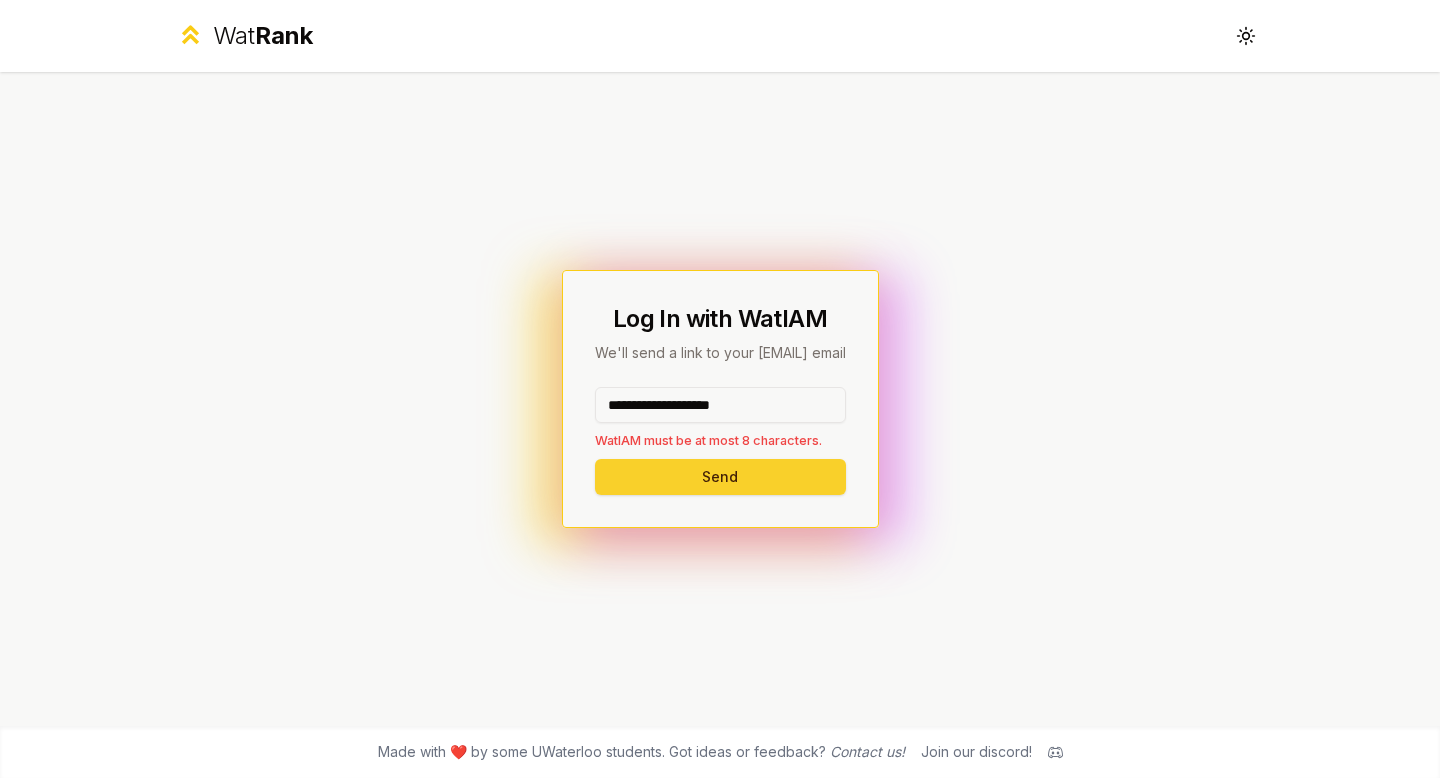 click on "Send" at bounding box center [720, 477] 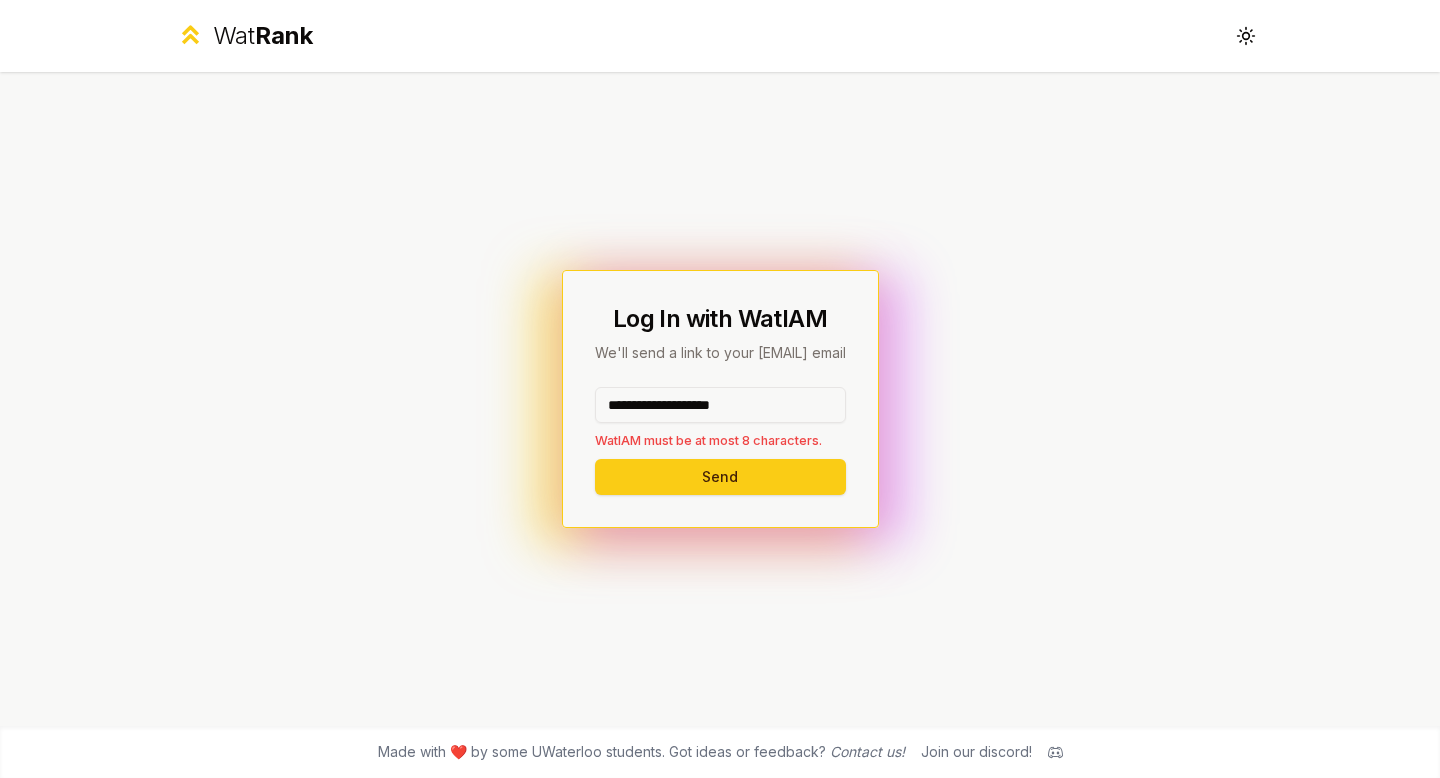 click on "**********" at bounding box center [720, 405] 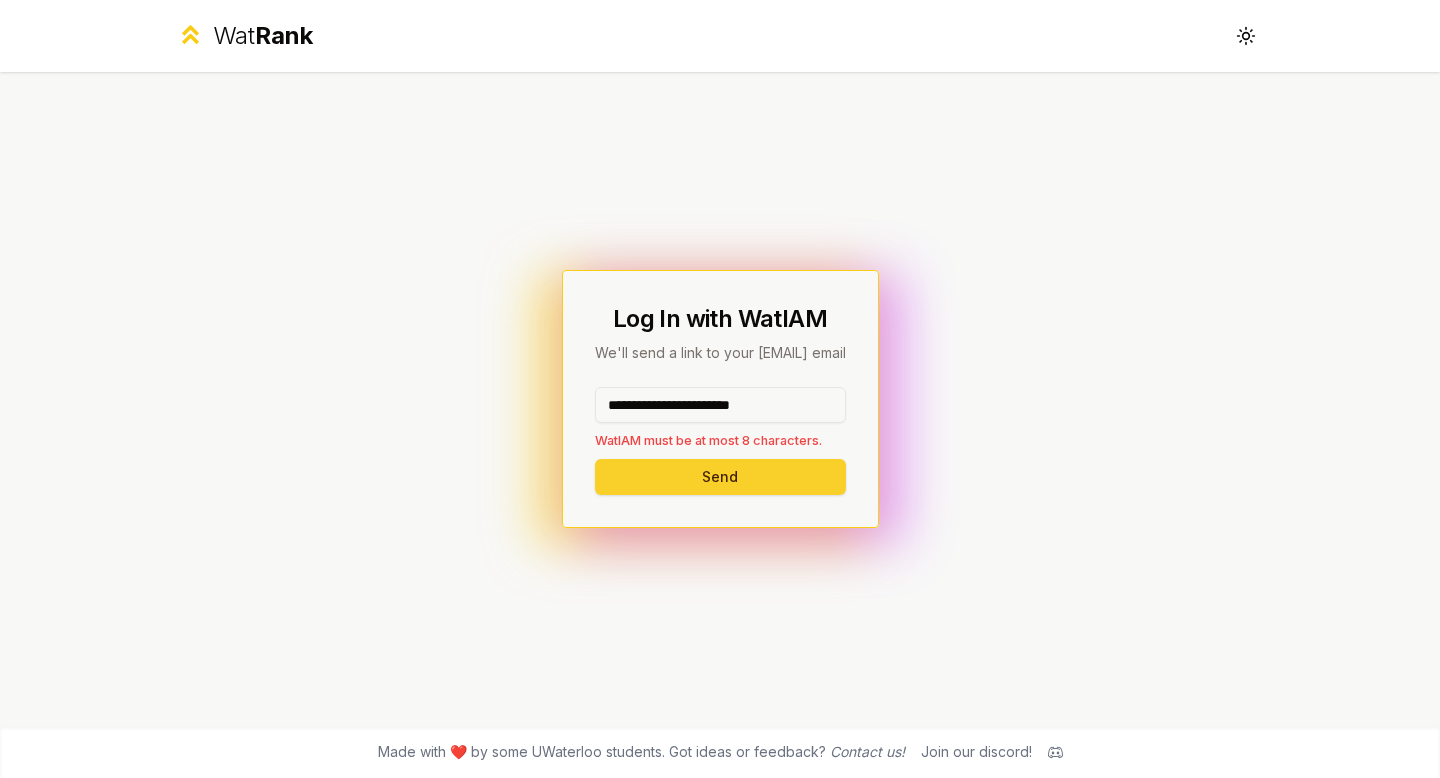 type on "**********" 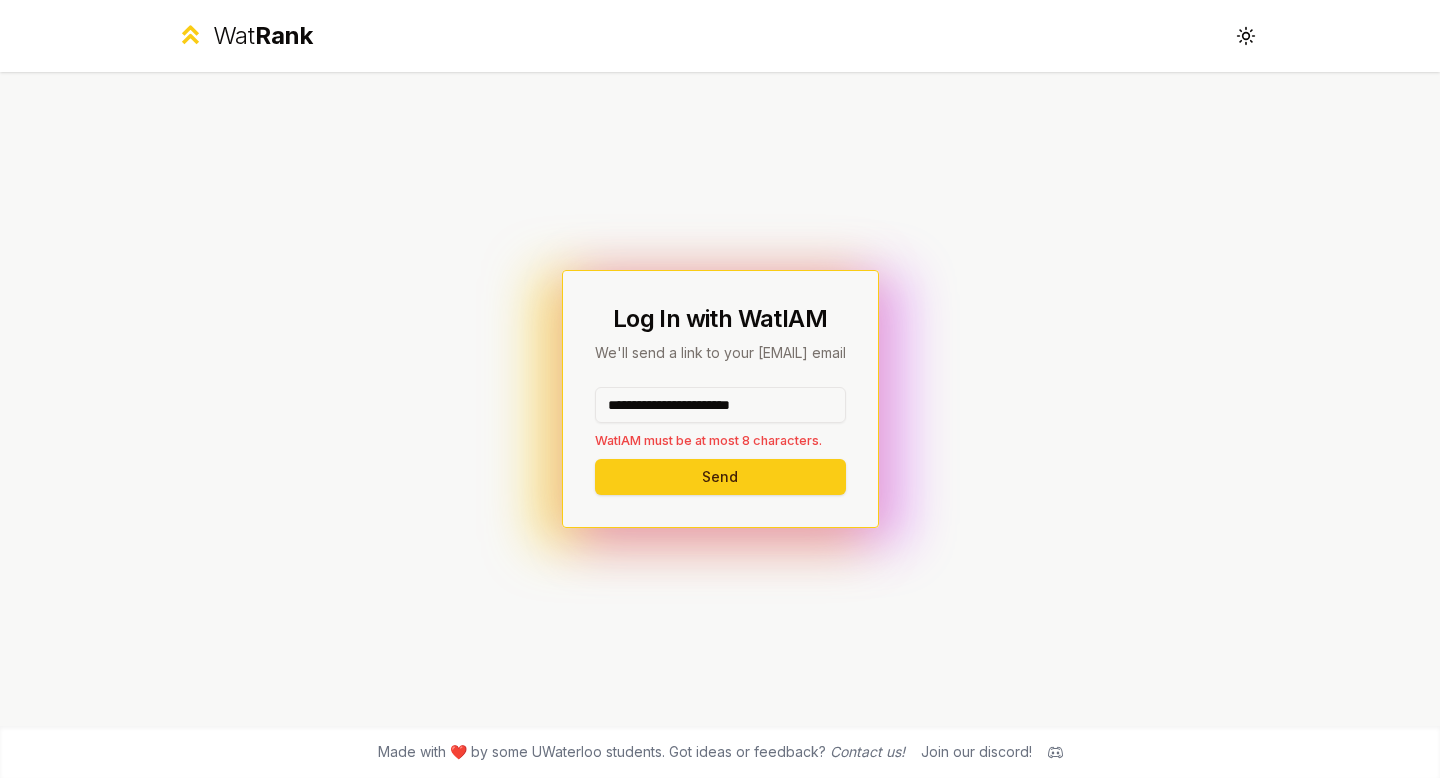 drag, startPoint x: 786, startPoint y: 407, endPoint x: 584, endPoint y: 393, distance: 202.48457 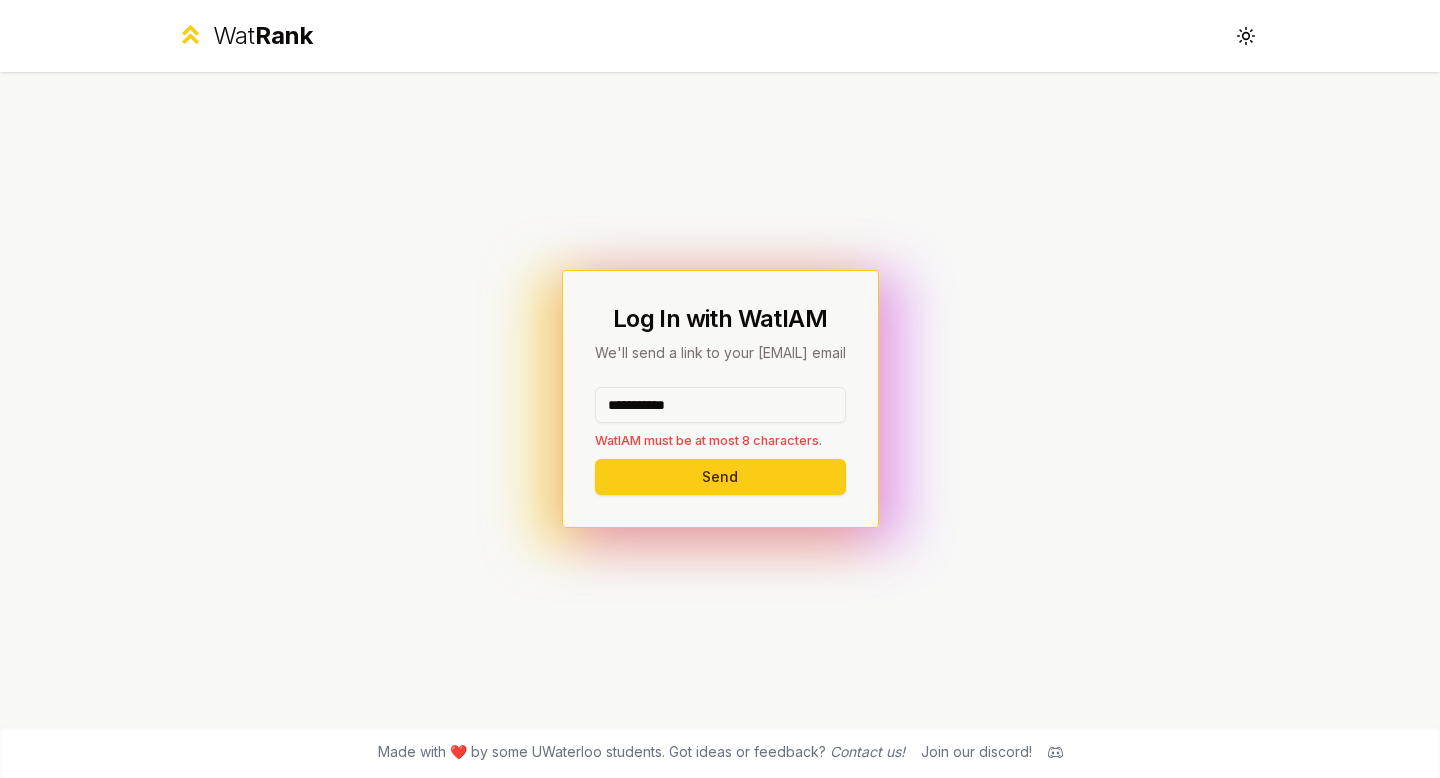 click on "**********" at bounding box center [720, 399] 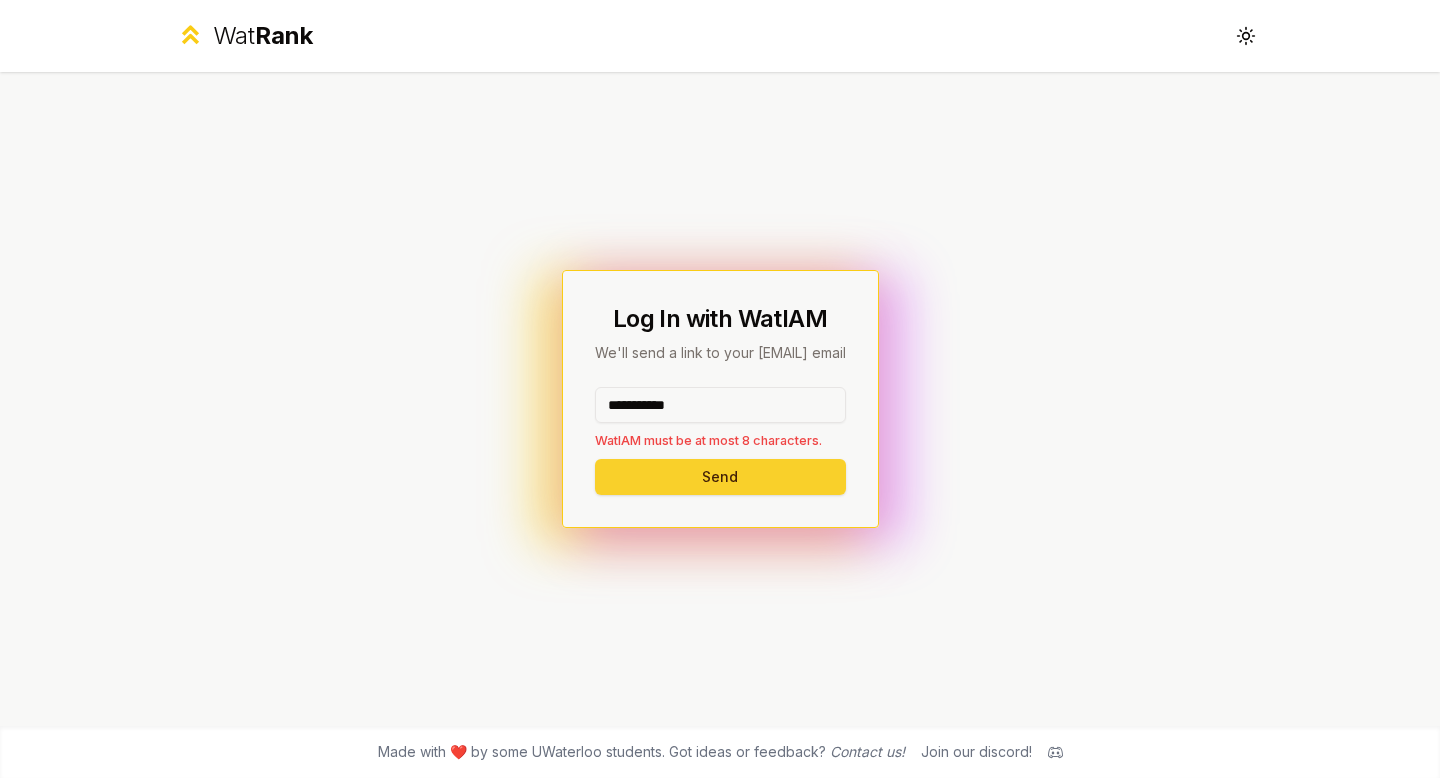 click on "Send" at bounding box center [720, 477] 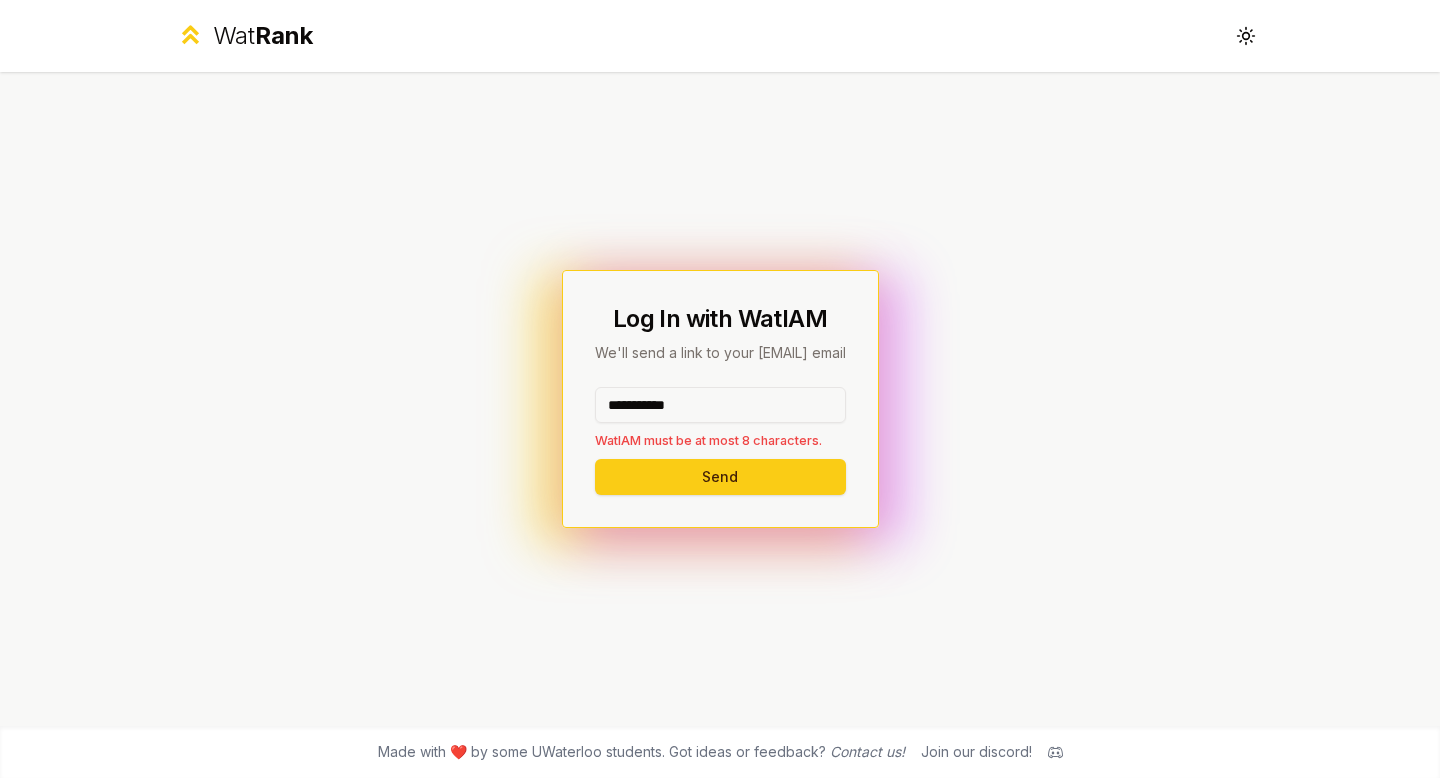 click on "**********" at bounding box center (720, 405) 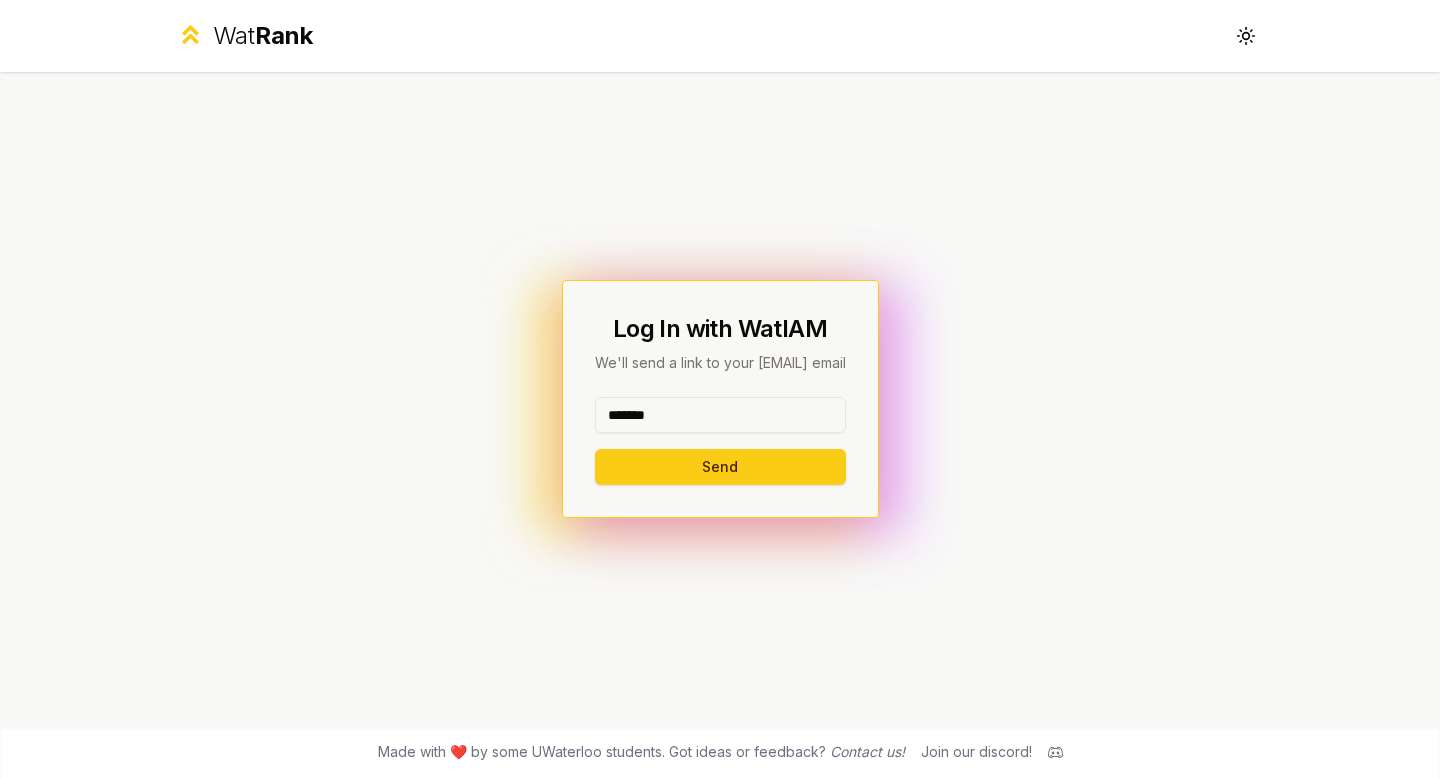 type on "*******" 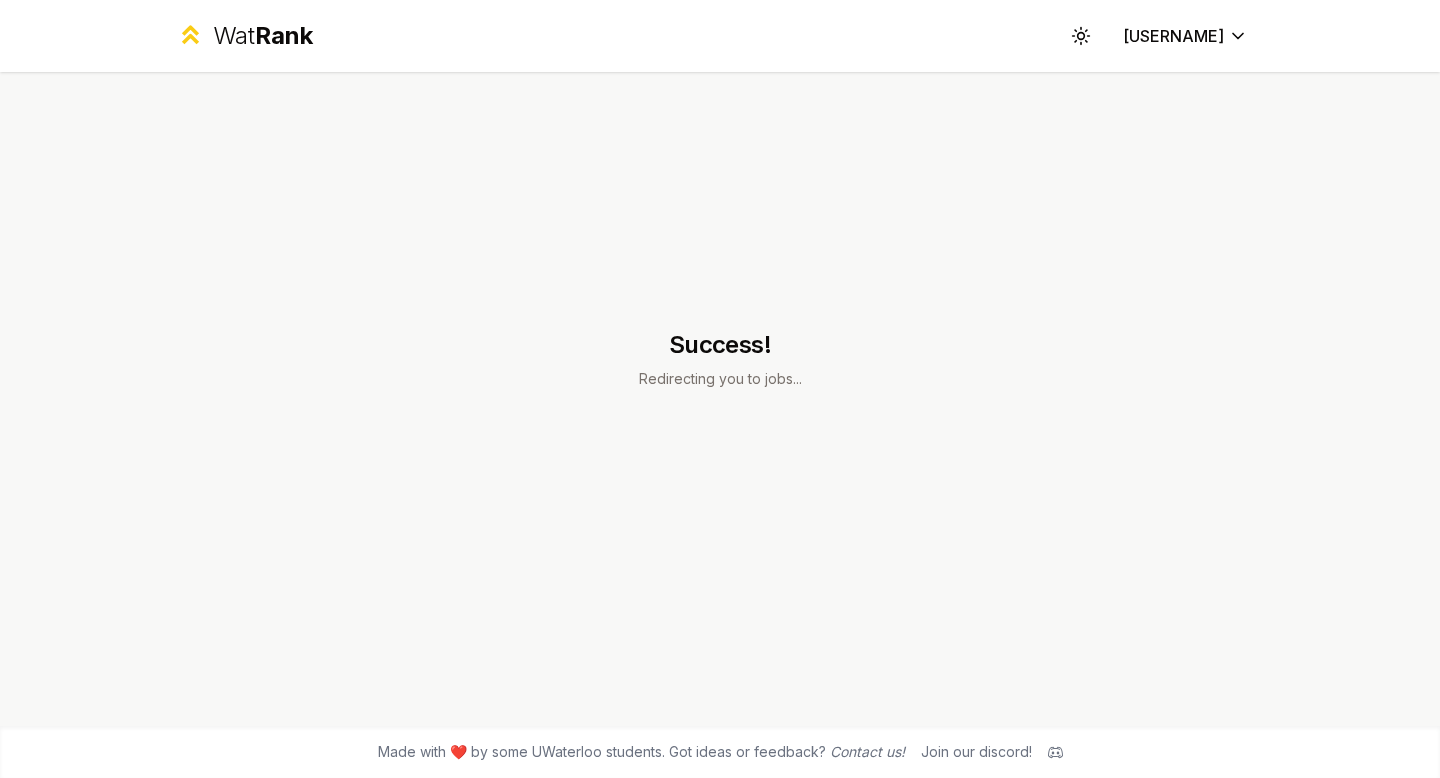 scroll, scrollTop: 0, scrollLeft: 0, axis: both 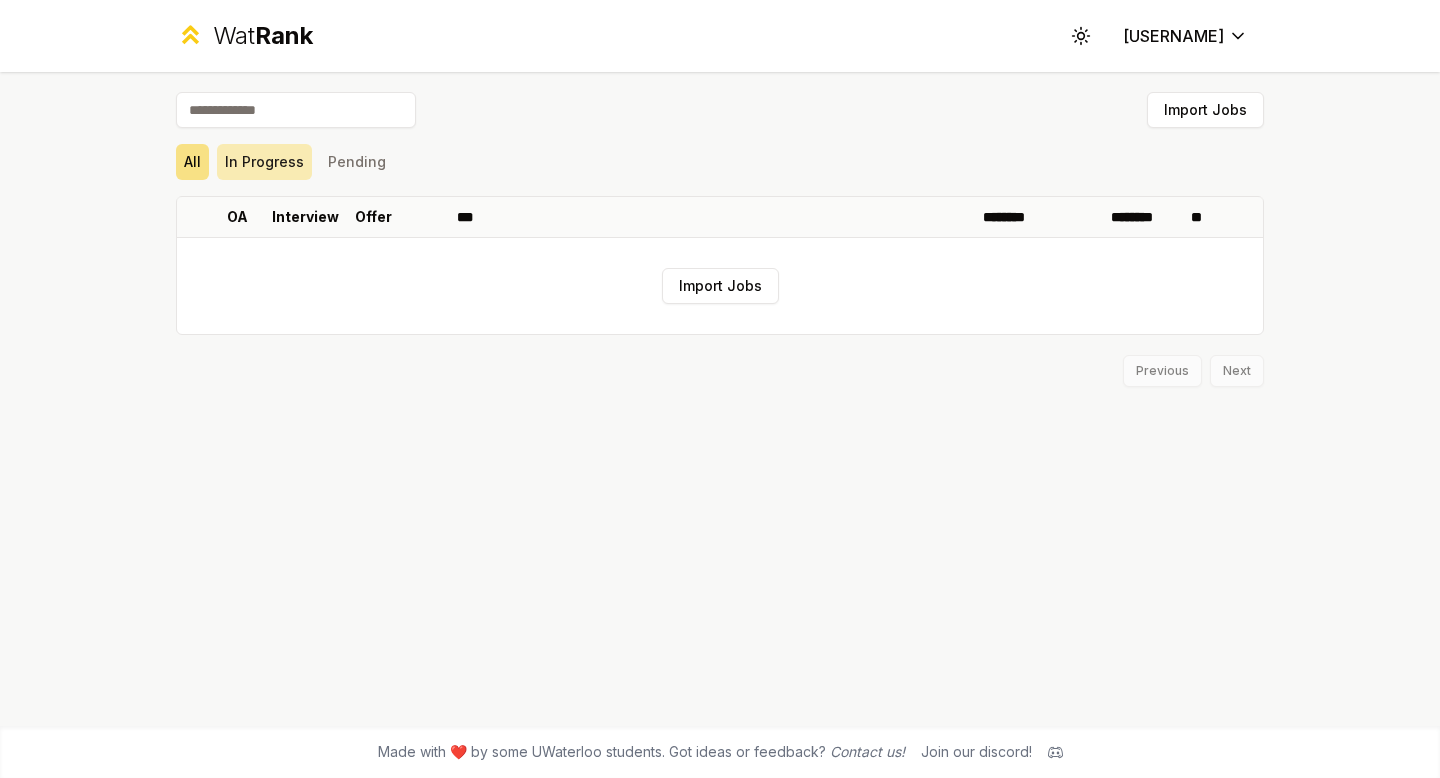 click on "In Progress" at bounding box center [264, 162] 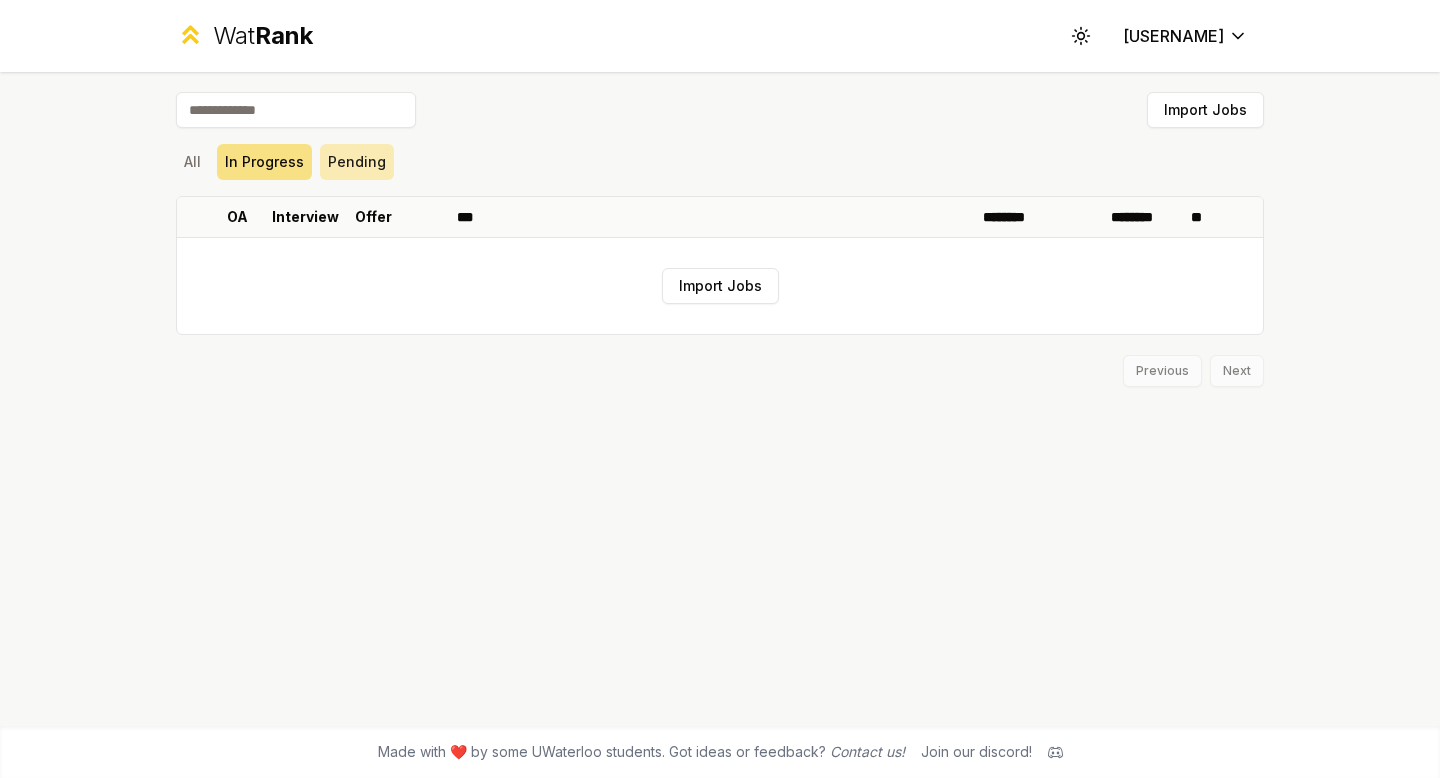 click on "Pending" at bounding box center [357, 162] 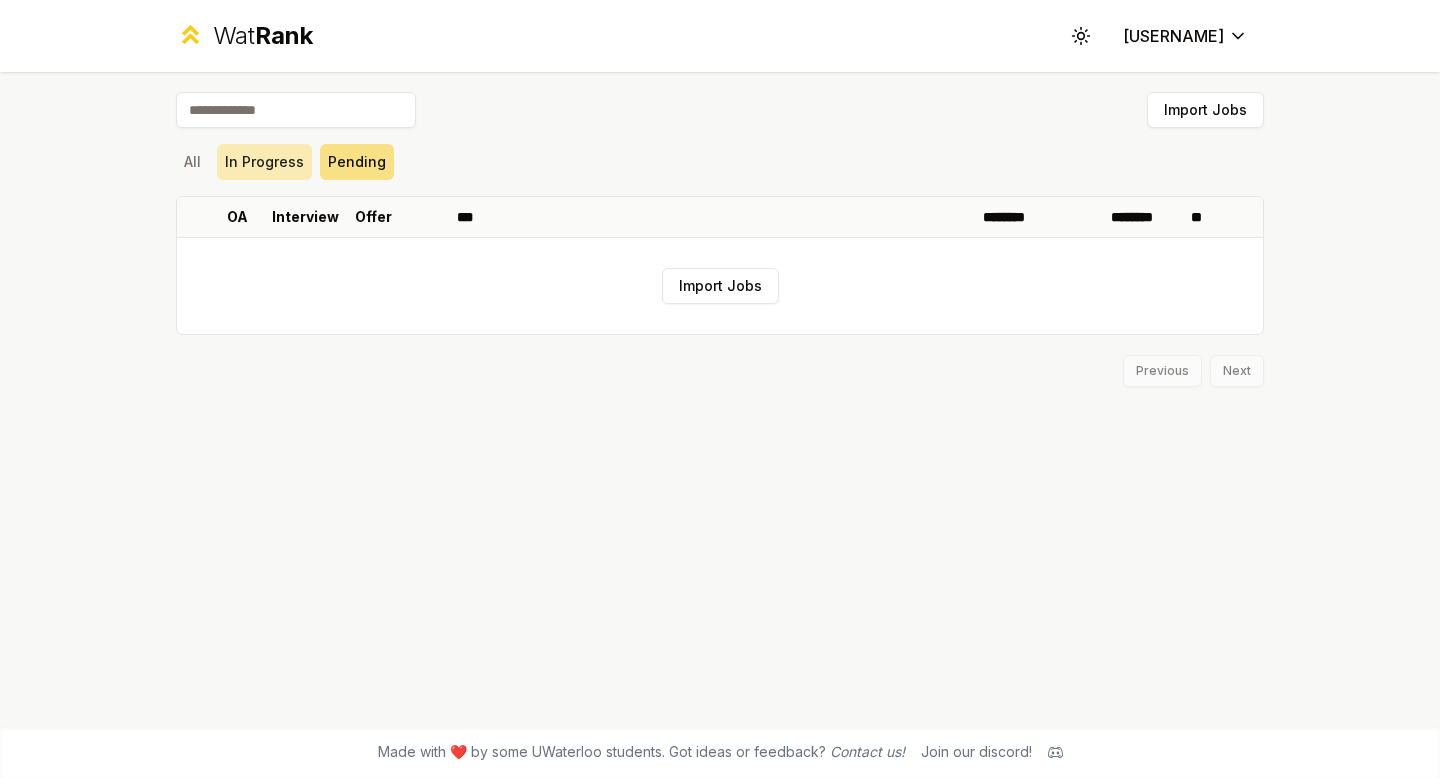 click on "In Progress" at bounding box center (264, 162) 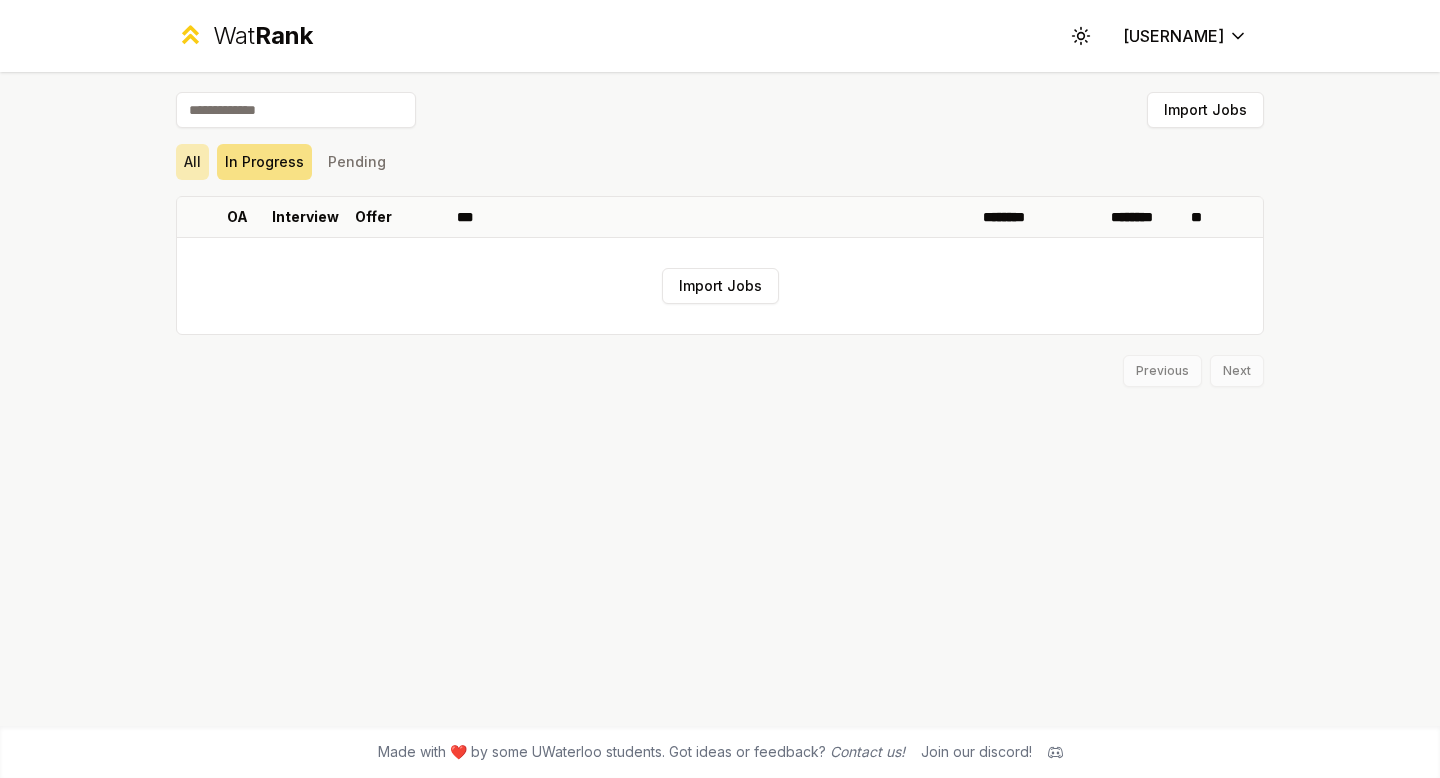 click on "All" at bounding box center (192, 162) 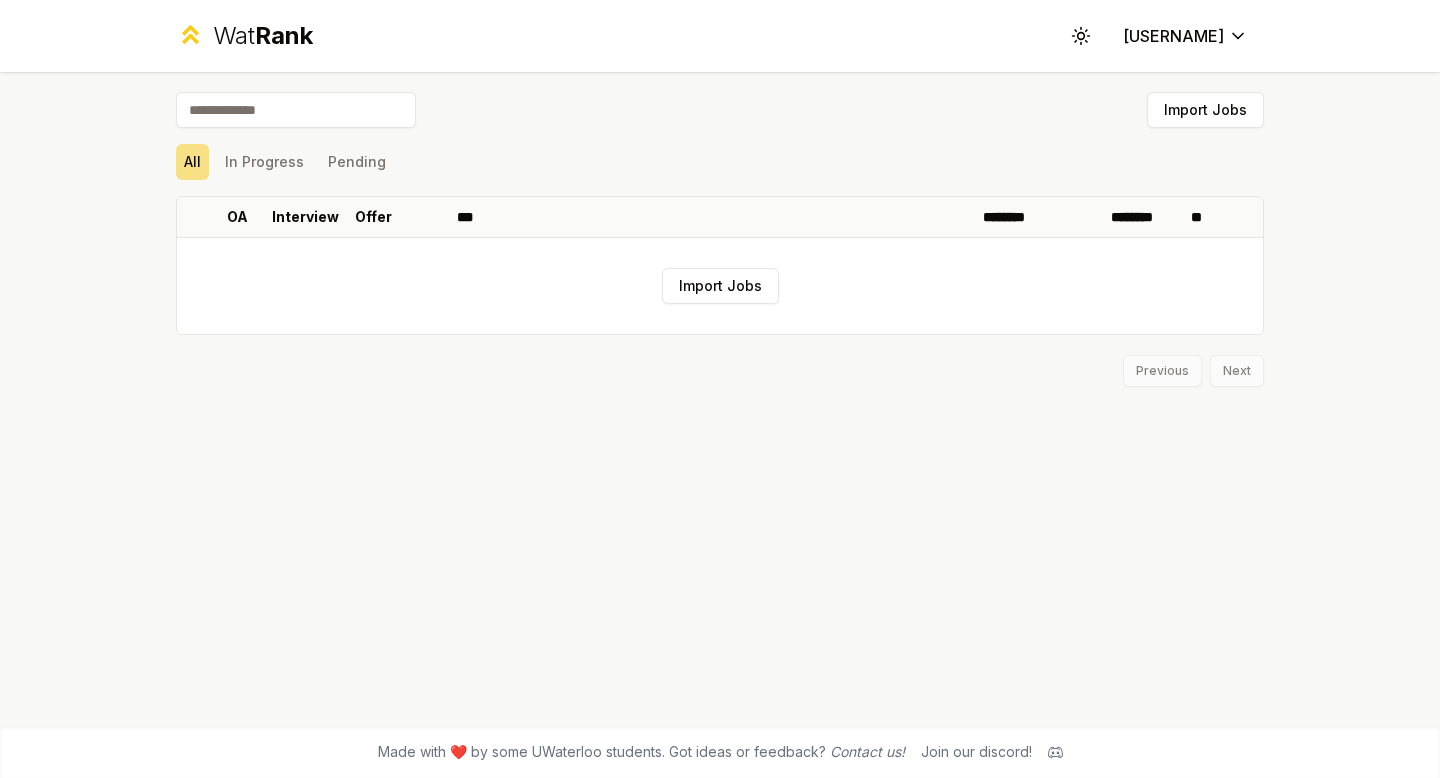click at bounding box center [296, 110] 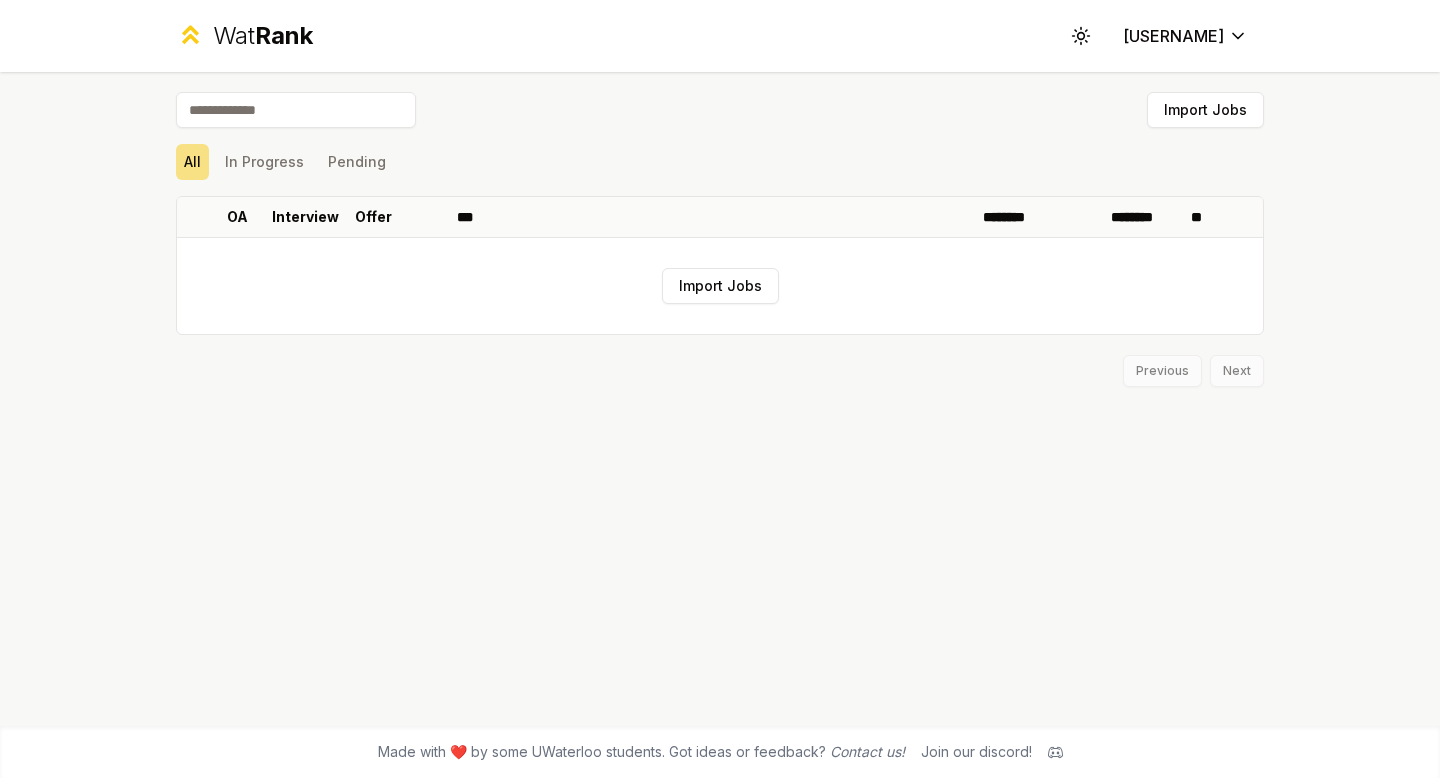 click on "Rank" at bounding box center [284, 35] 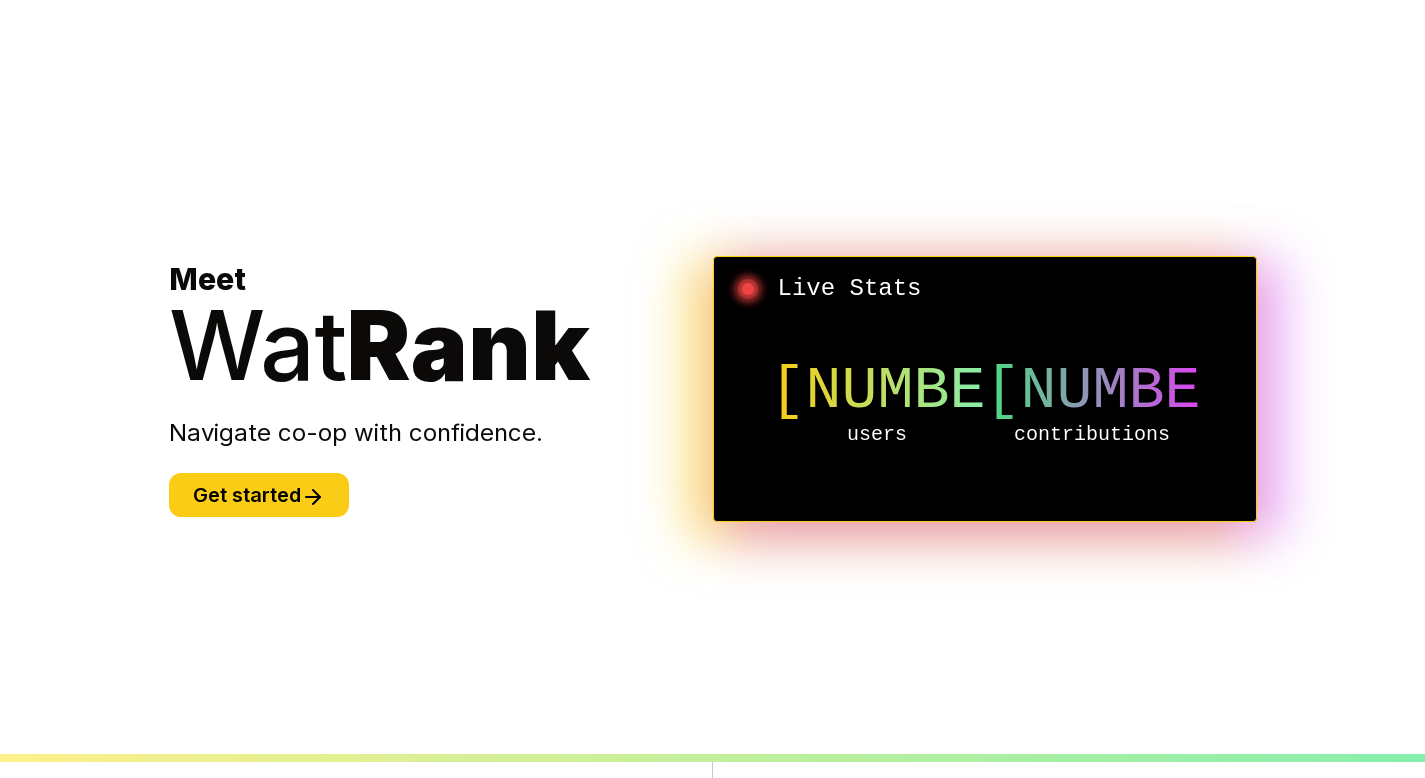 click on "Meet Wat Rank Navigate co-op with confidence. Get started Live Stats [NUMBER] users [NUMBER] contributions" at bounding box center (713, 389) 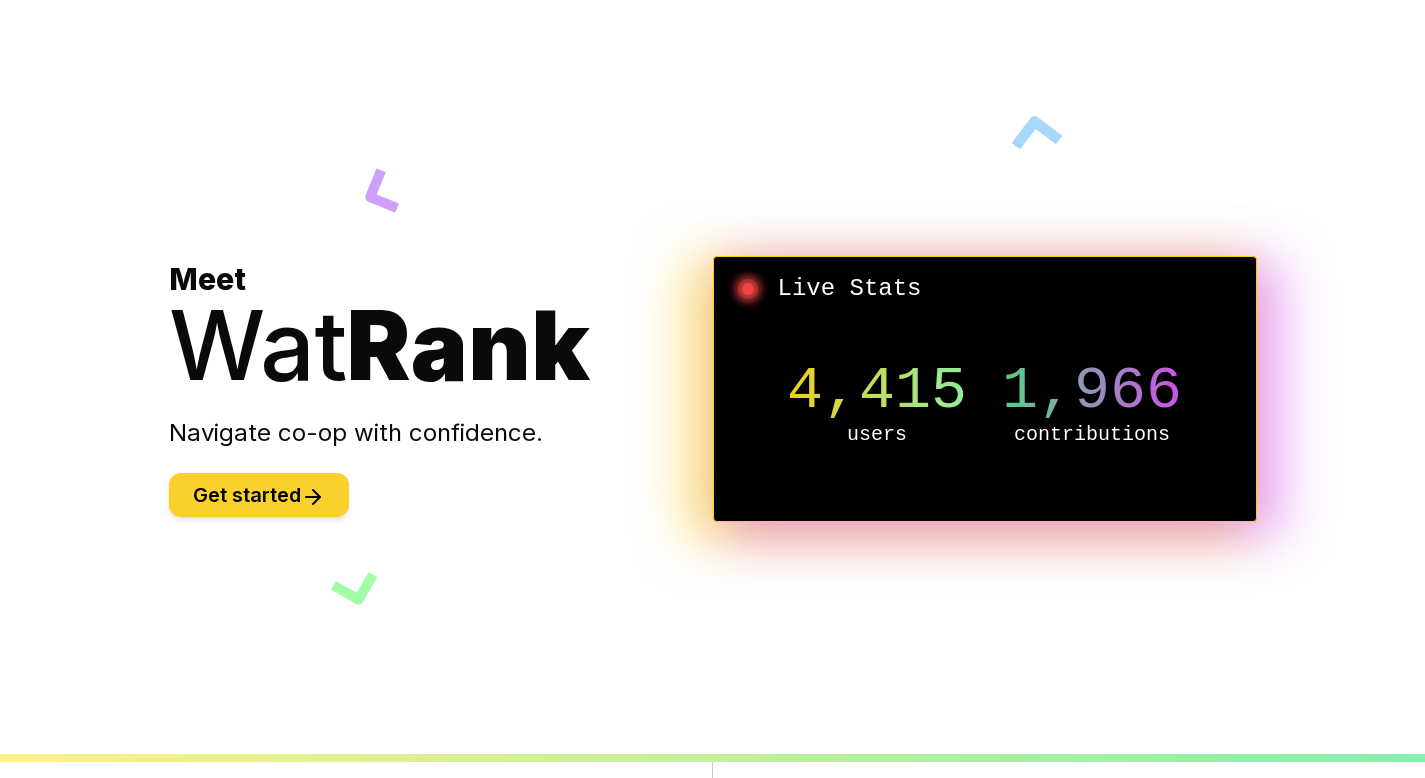 click on "Get started" at bounding box center (259, 495) 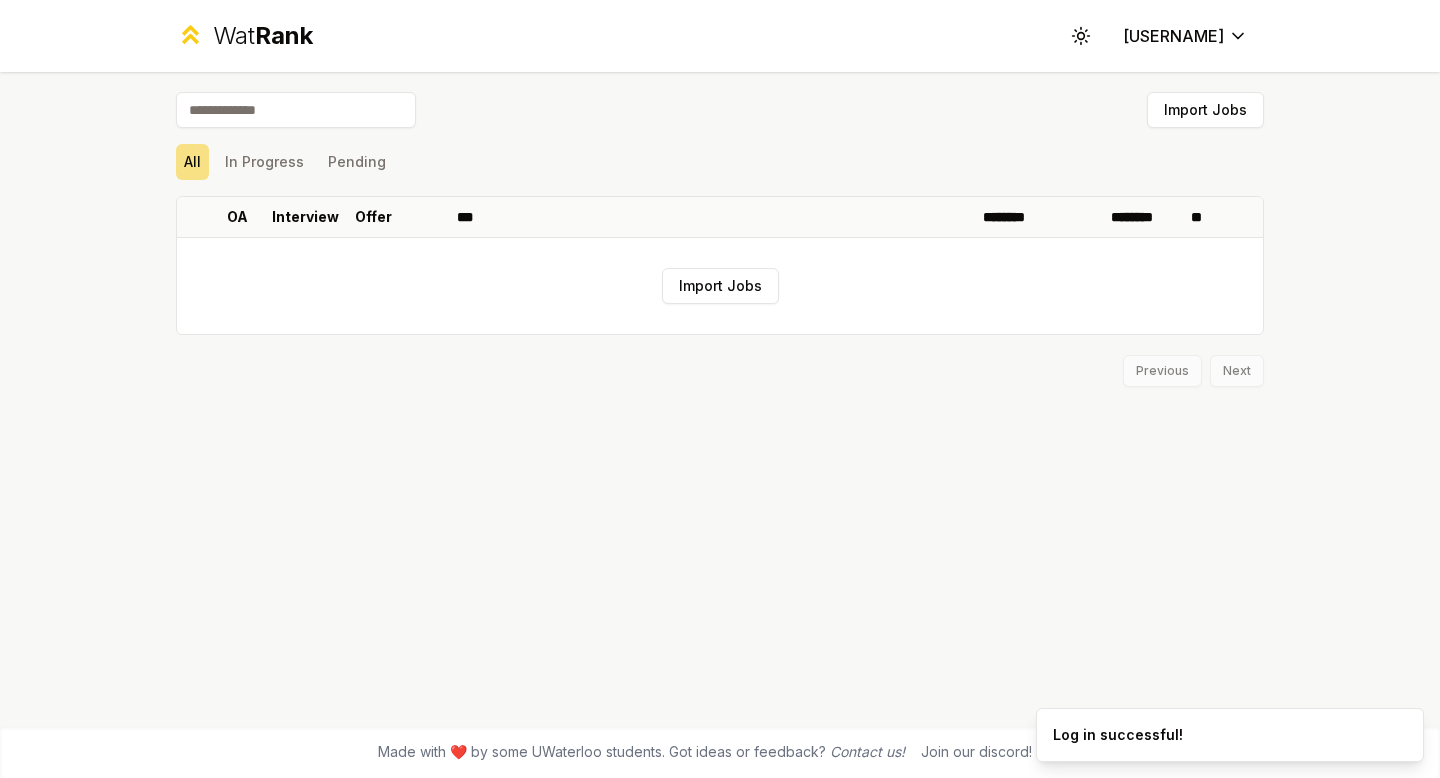 click at bounding box center [296, 110] 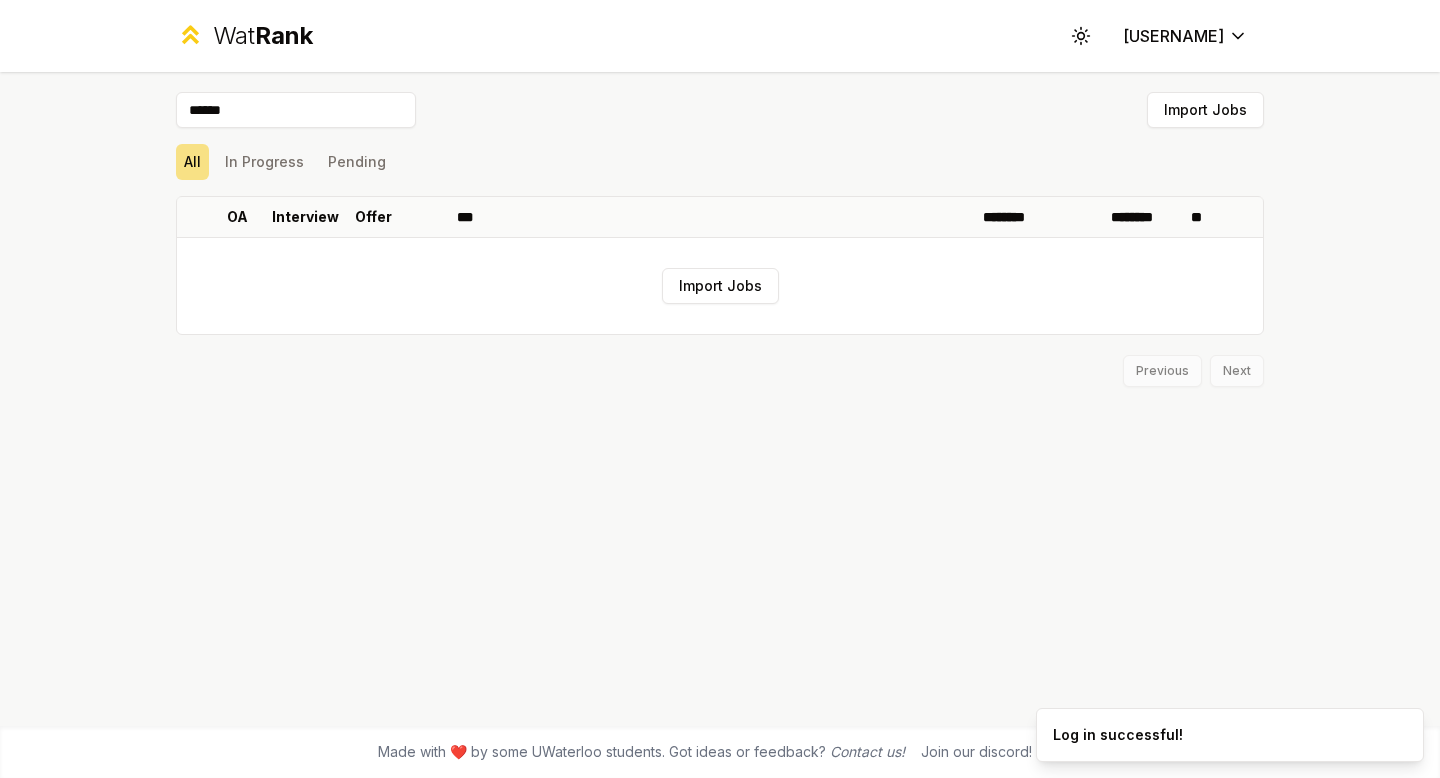 type on "******" 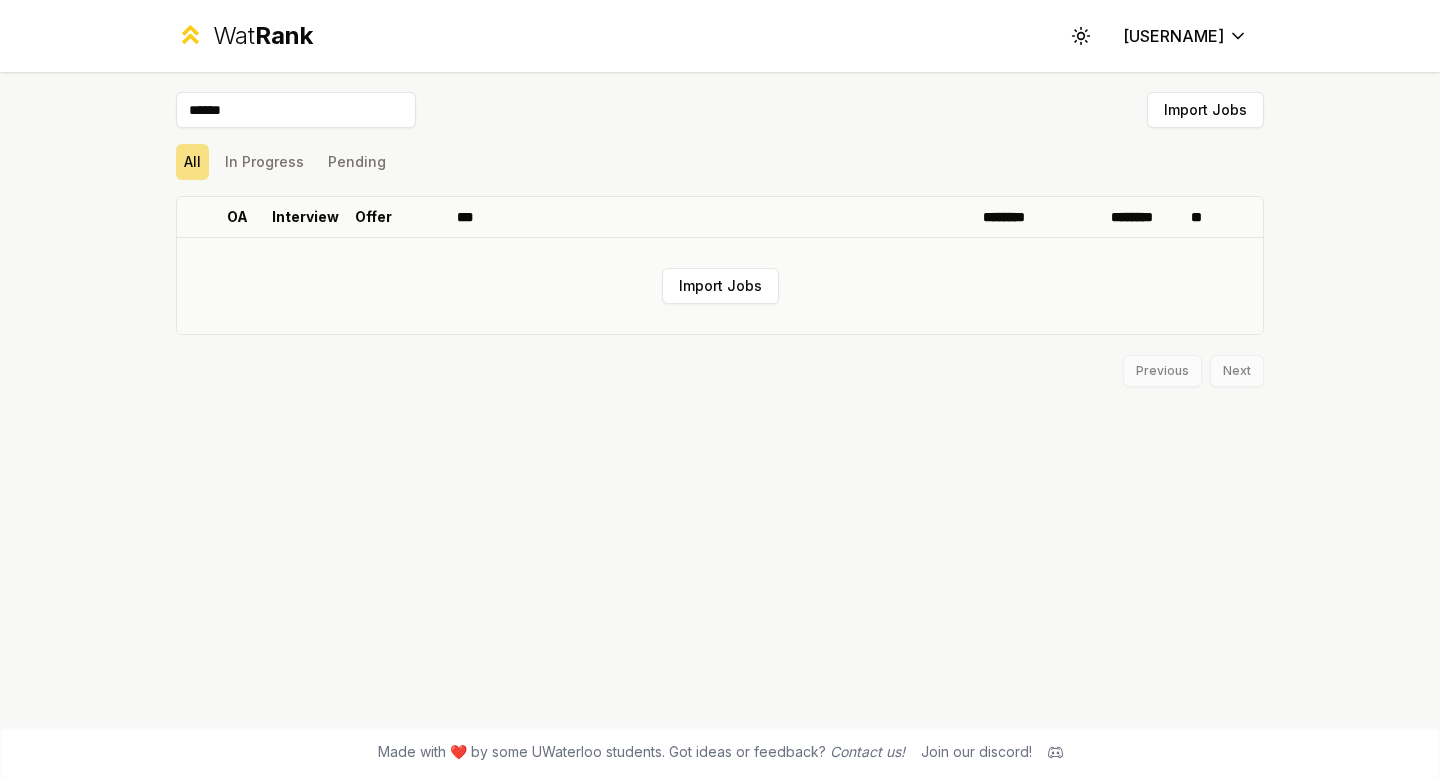 click on "Import Jobs" at bounding box center (720, 286) 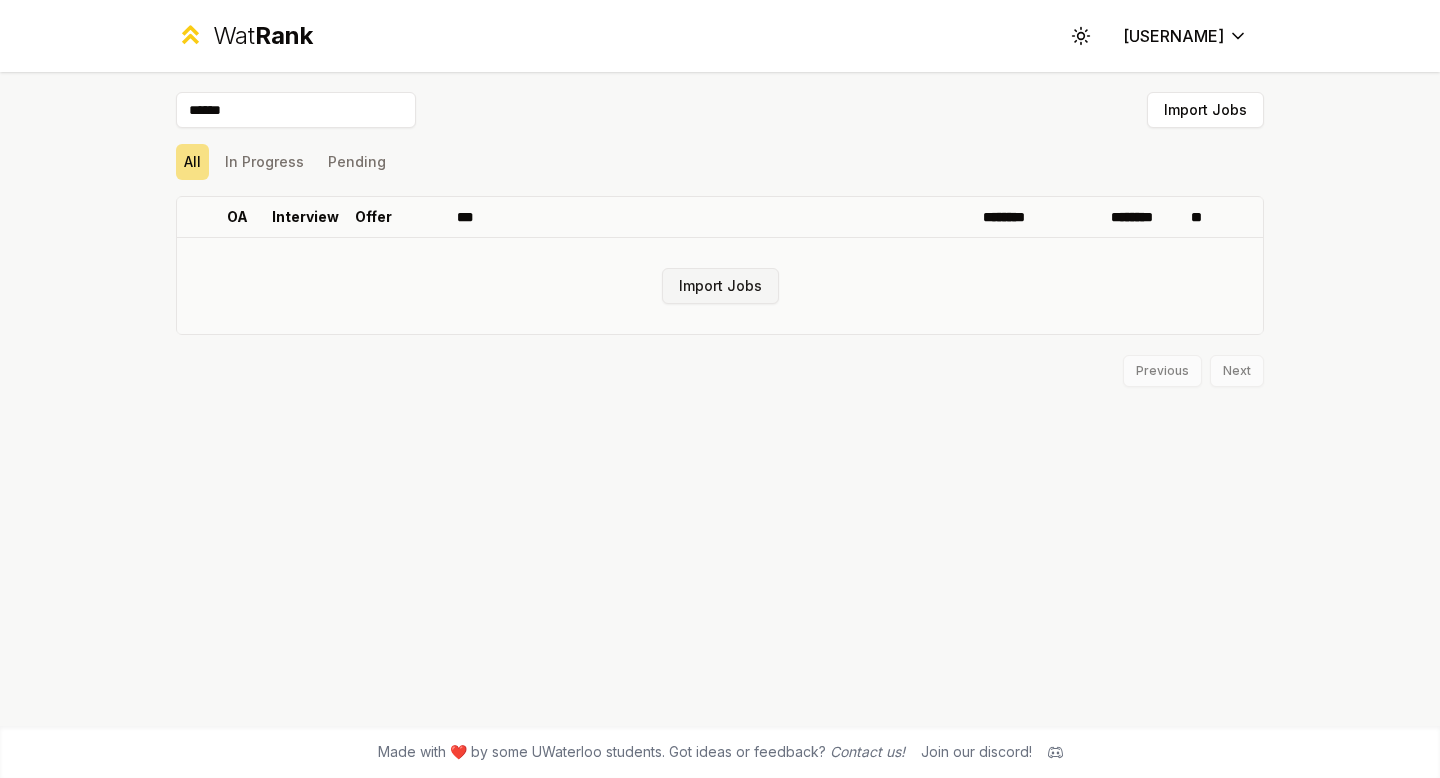 click on "Import Jobs" at bounding box center [720, 286] 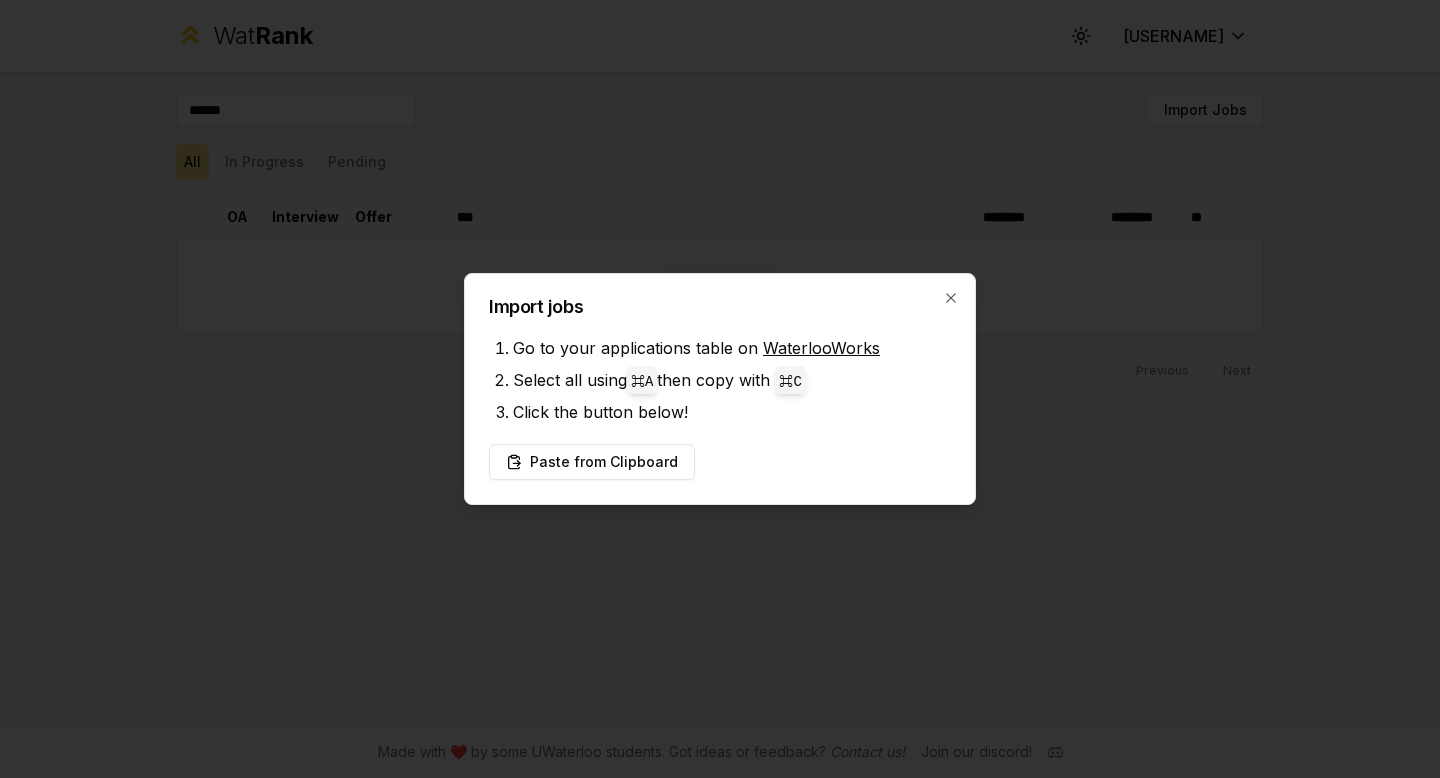 click on "WaterlooWorks" at bounding box center [821, 348] 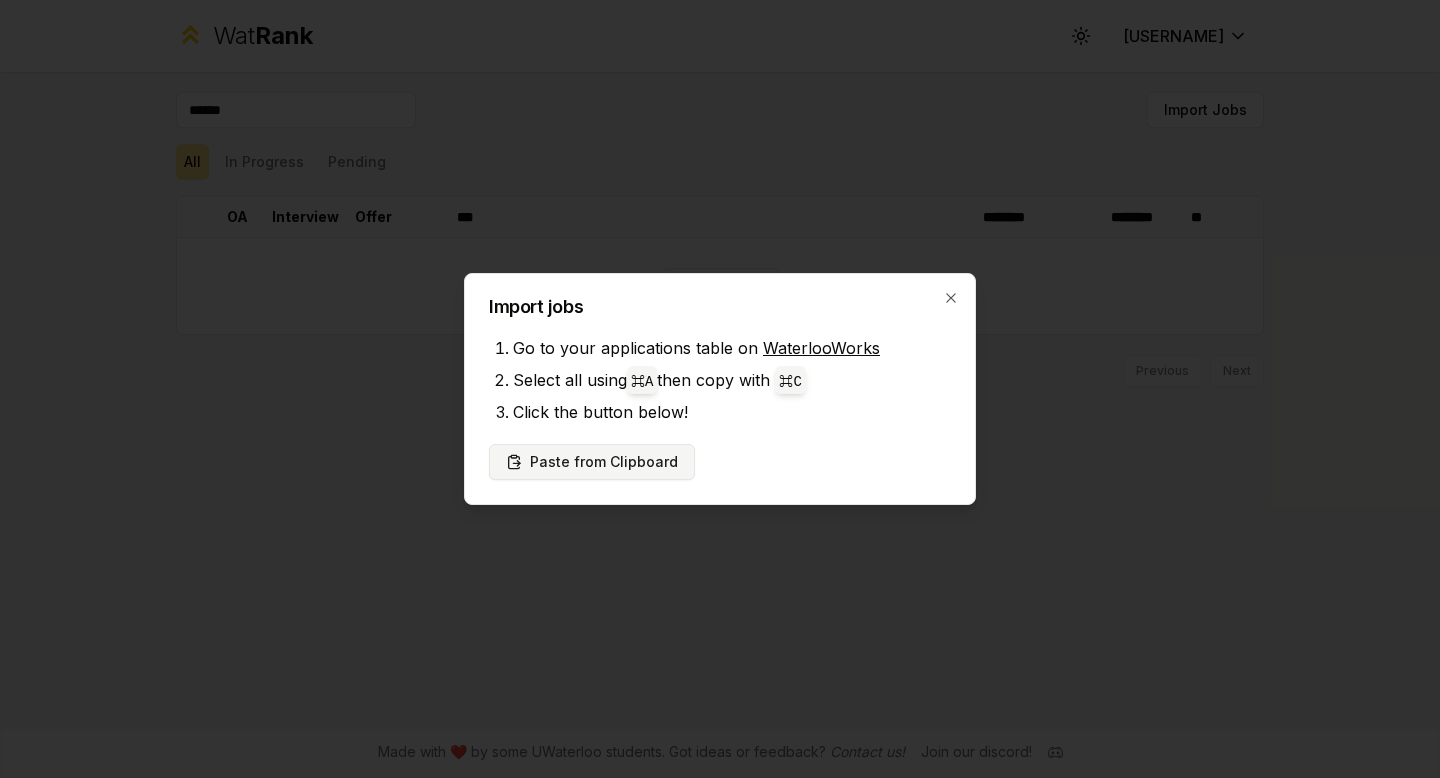click on "Paste from Clipboard" at bounding box center [592, 462] 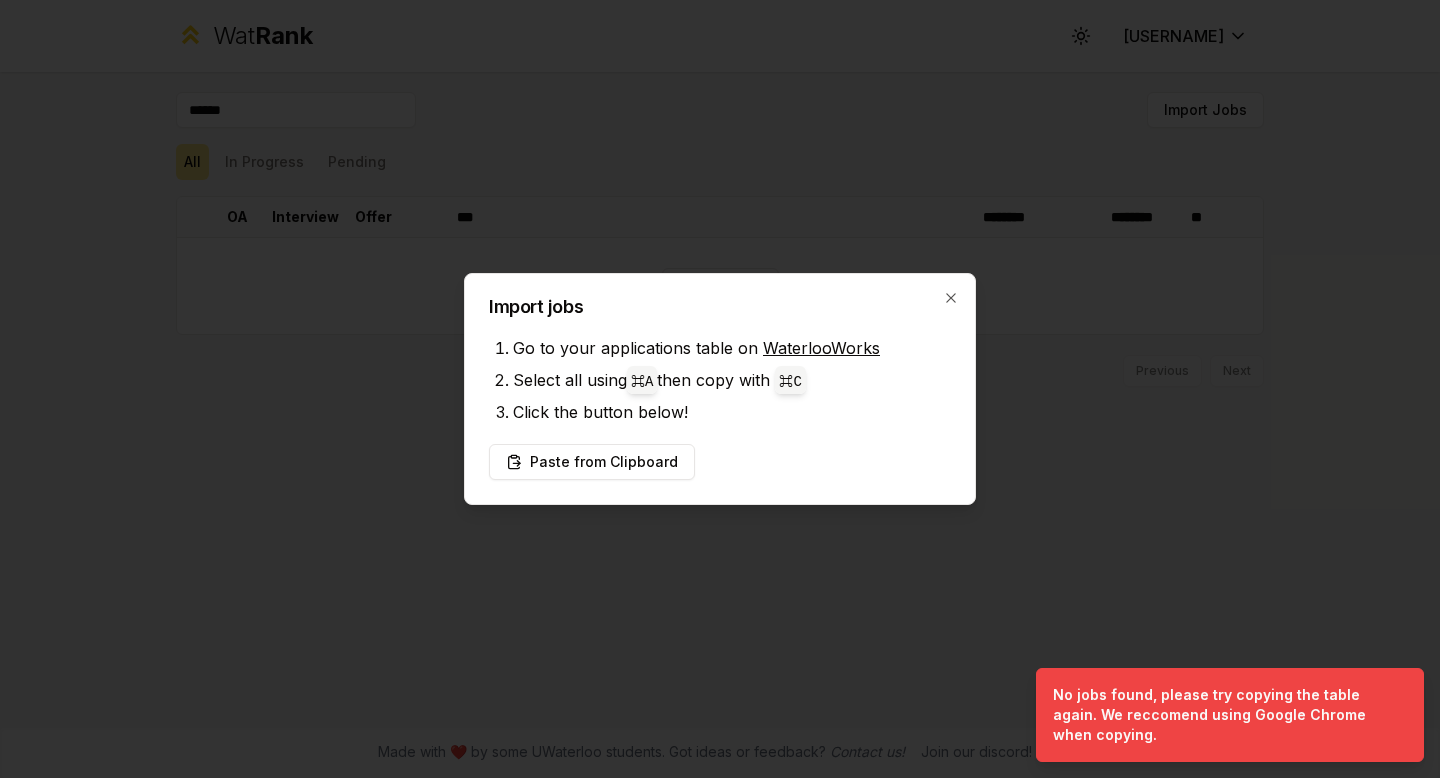 type 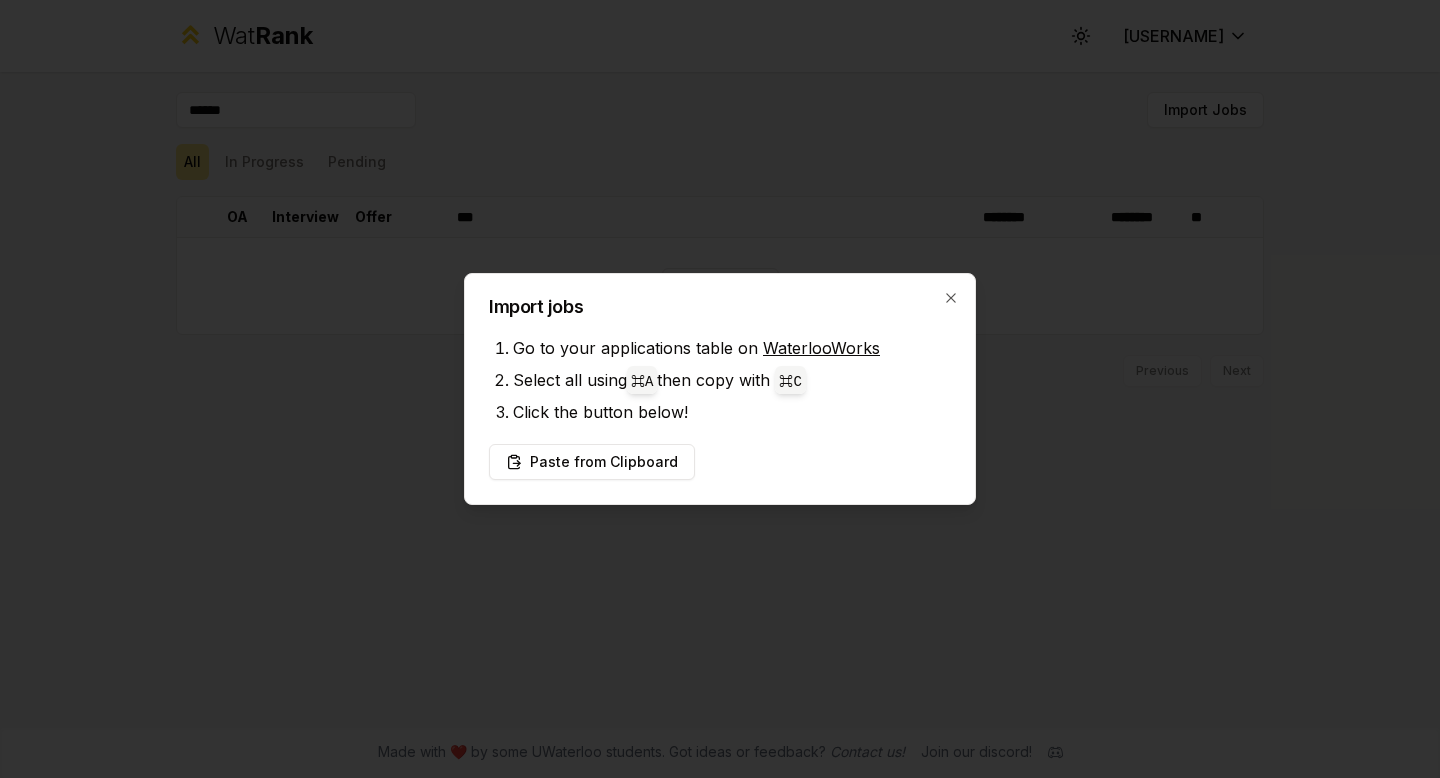 click on "Import jobs Go to your applications table on [ORGANIZATION] Select all using [KEY] A then copy with [KEY] C Click the button below! Paste from Clipboard Close" at bounding box center [720, 389] 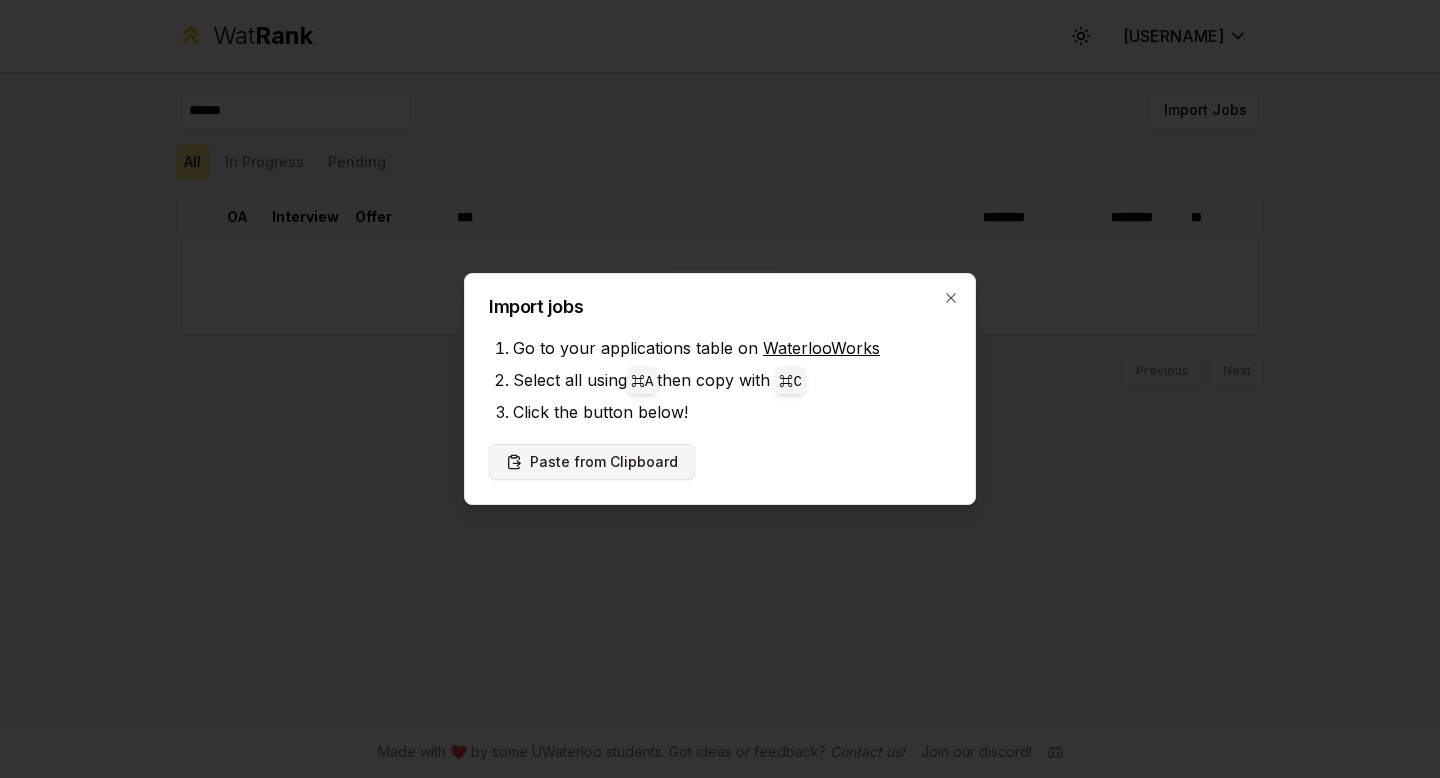 click on "Paste from Clipboard" at bounding box center (592, 462) 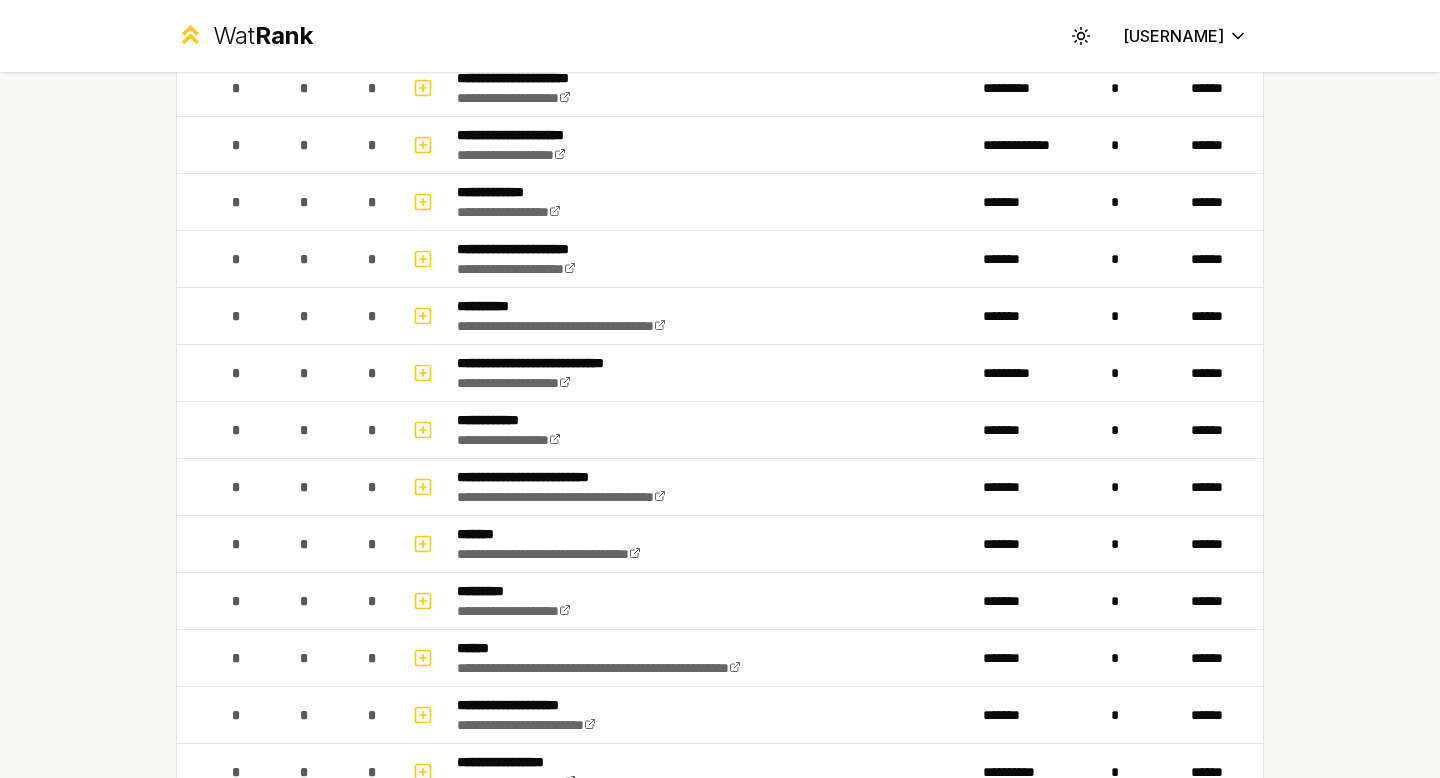 scroll, scrollTop: 391, scrollLeft: 0, axis: vertical 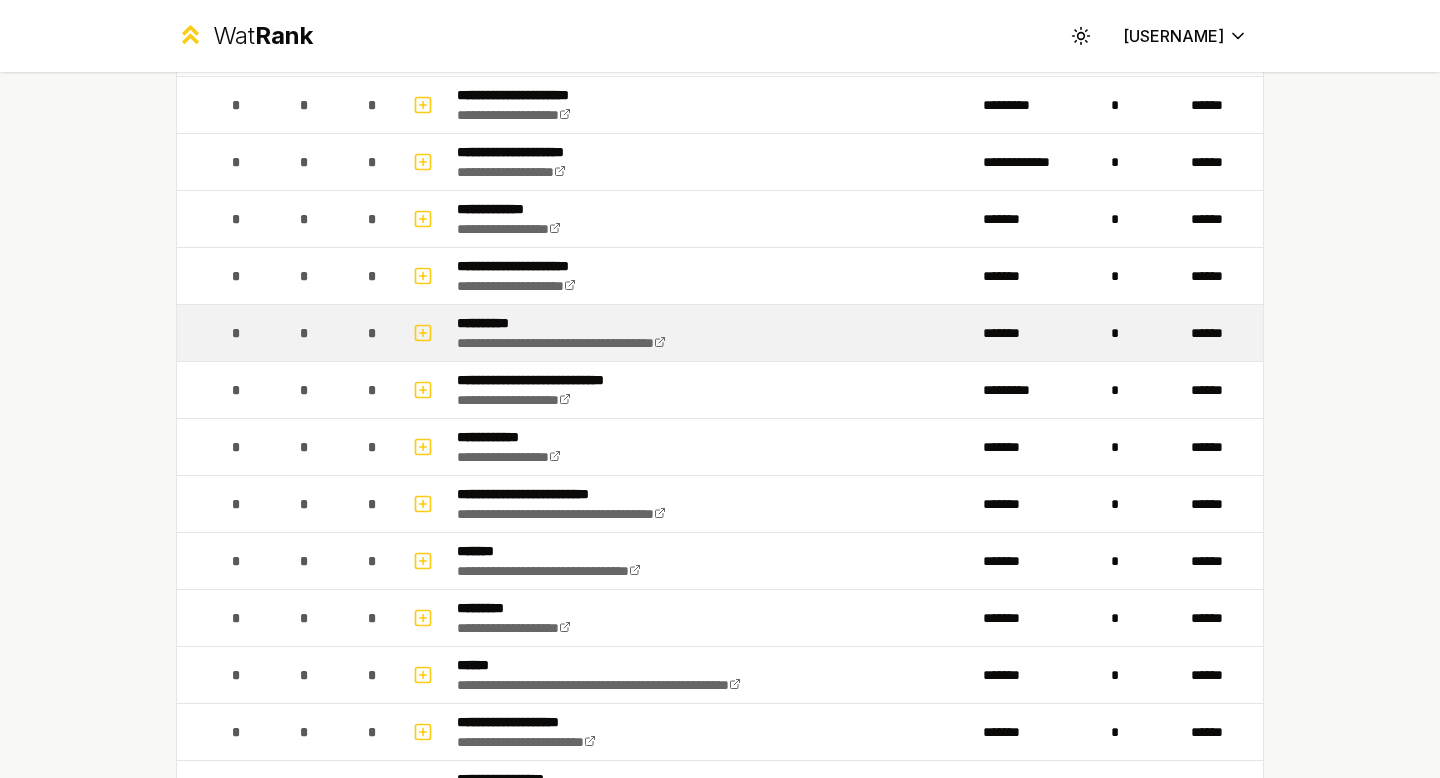 click on "[PASSWORD]" at bounding box center [712, 333] 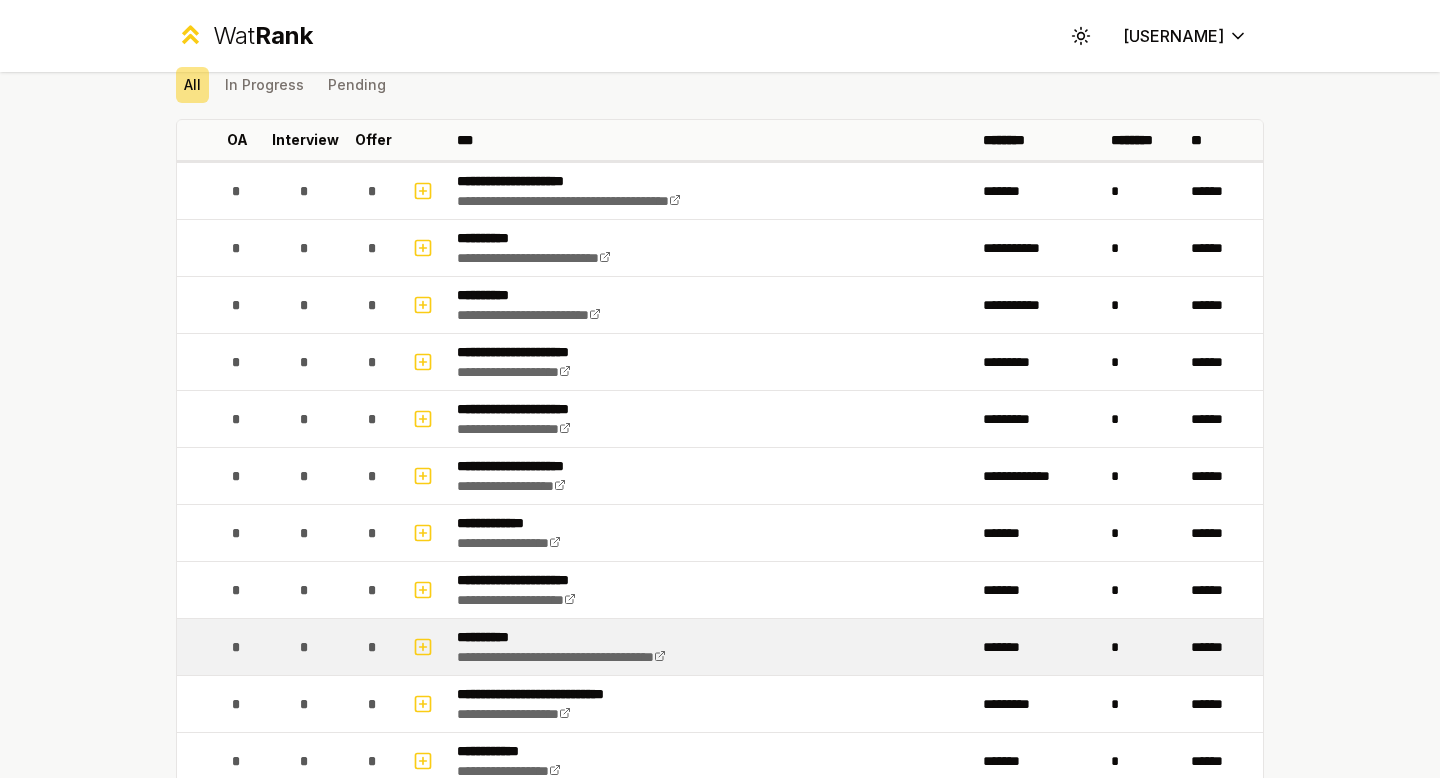 scroll, scrollTop: 0, scrollLeft: 0, axis: both 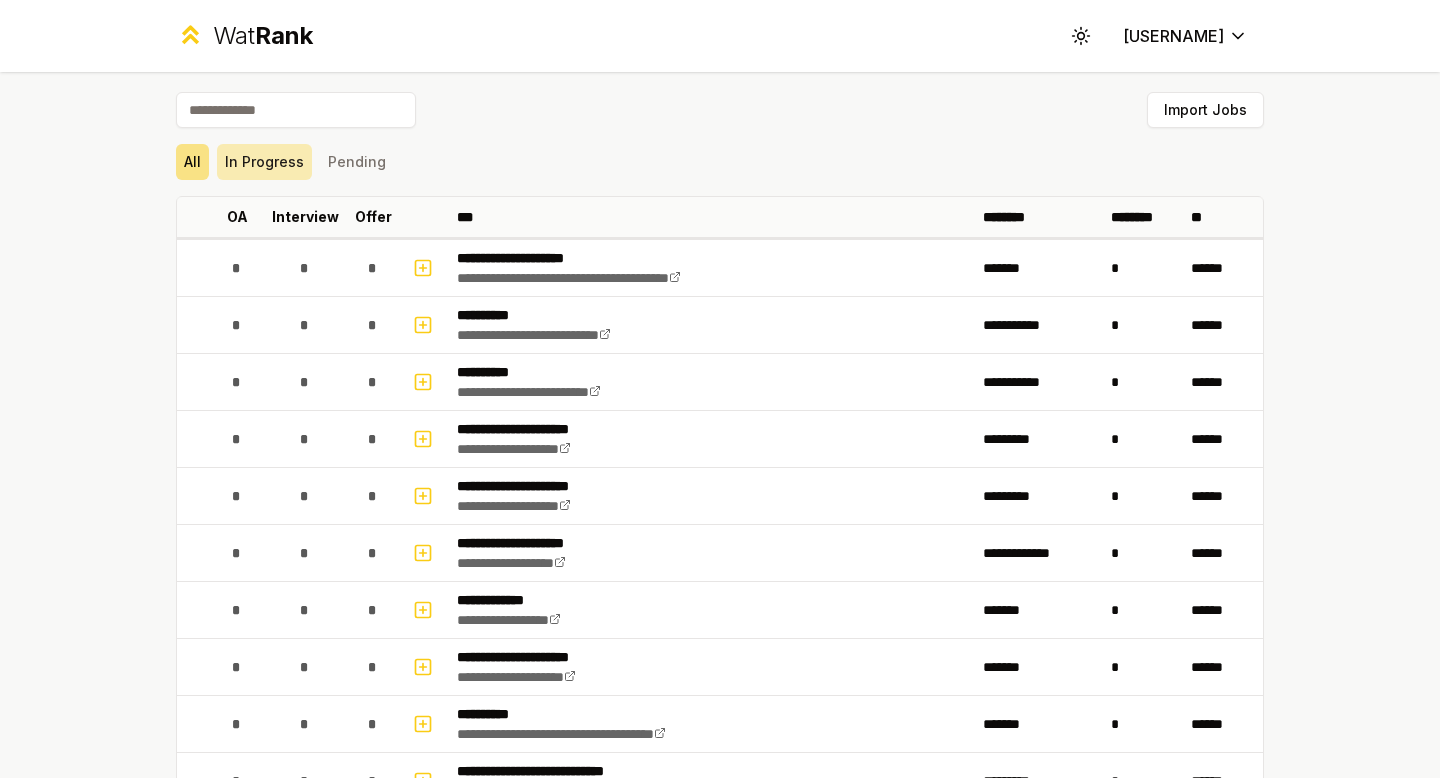 click on "In Progress" at bounding box center (264, 162) 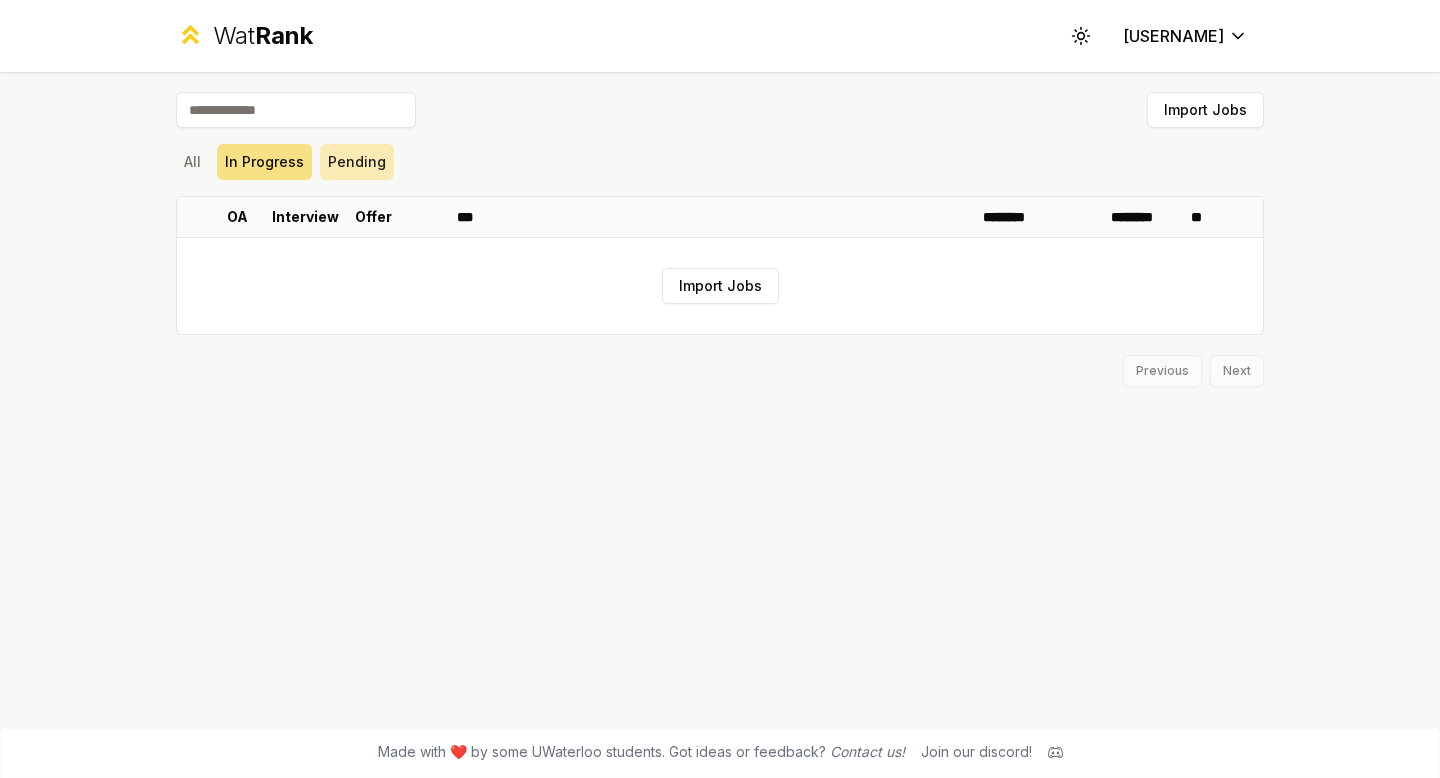 click on "Pending" at bounding box center [357, 162] 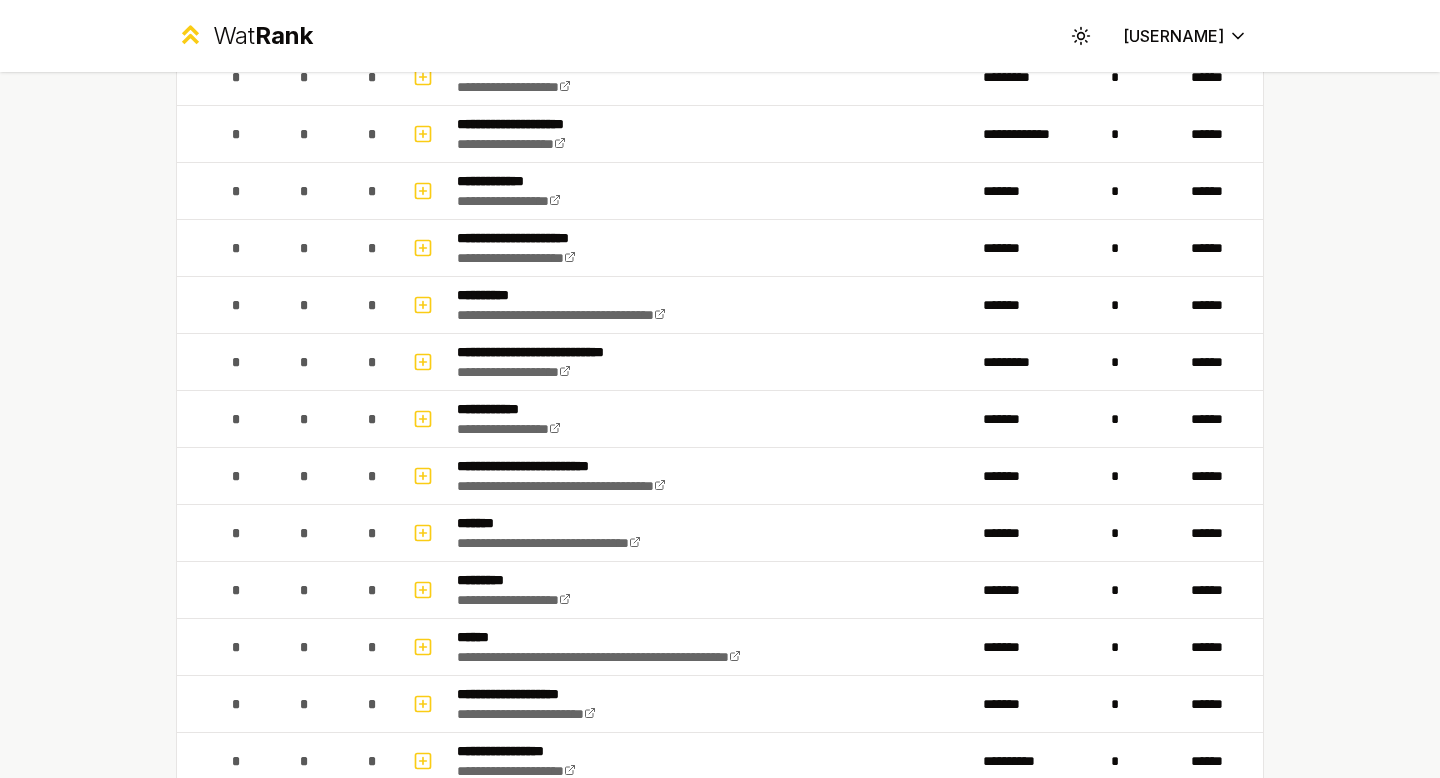 scroll, scrollTop: 296, scrollLeft: 0, axis: vertical 